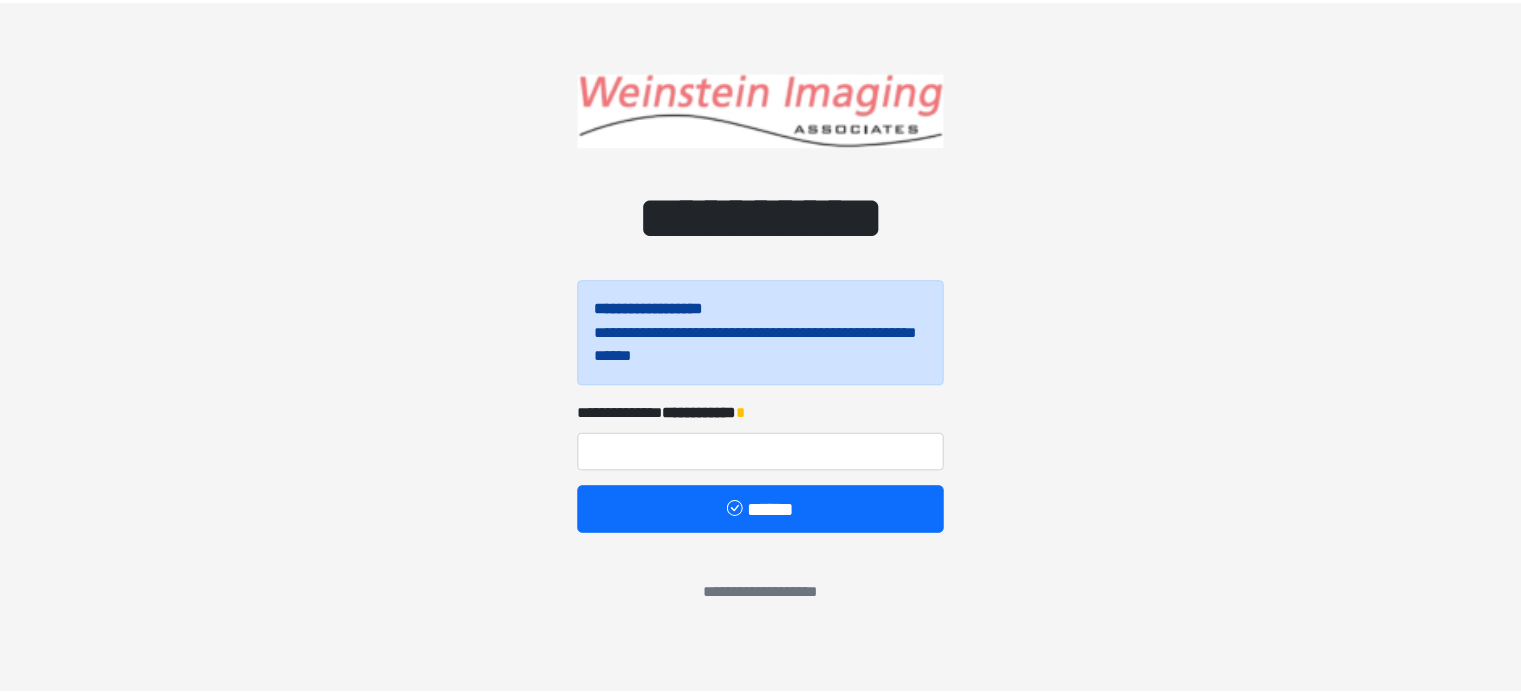scroll, scrollTop: 0, scrollLeft: 0, axis: both 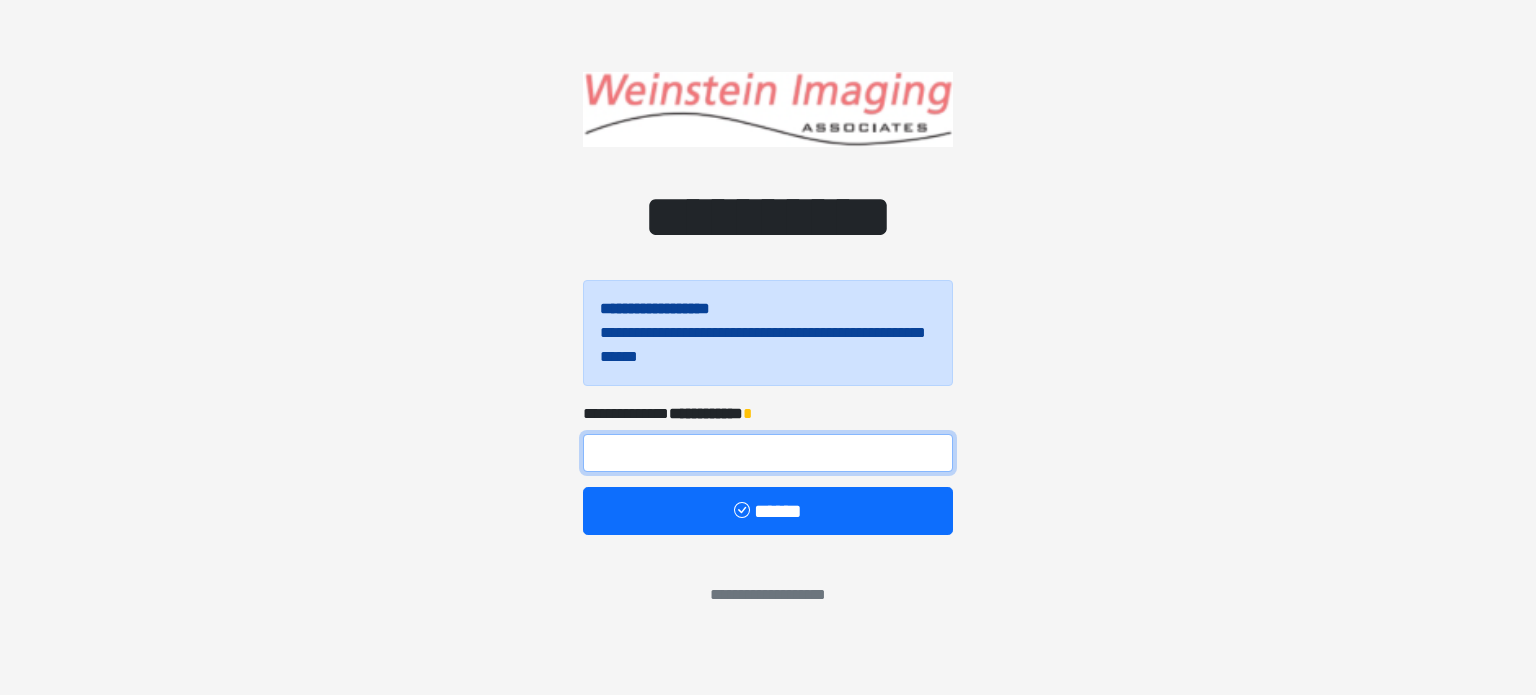 click at bounding box center (768, 453) 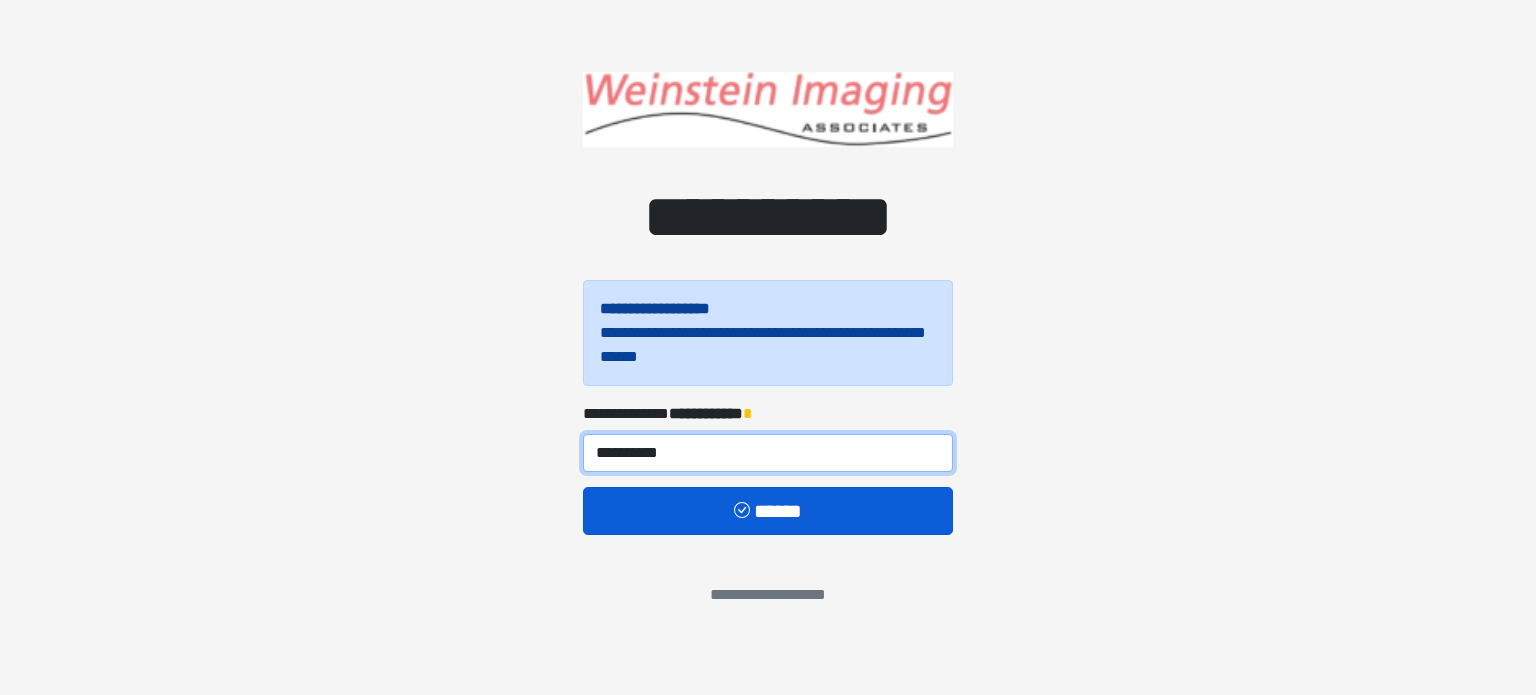 type on "**********" 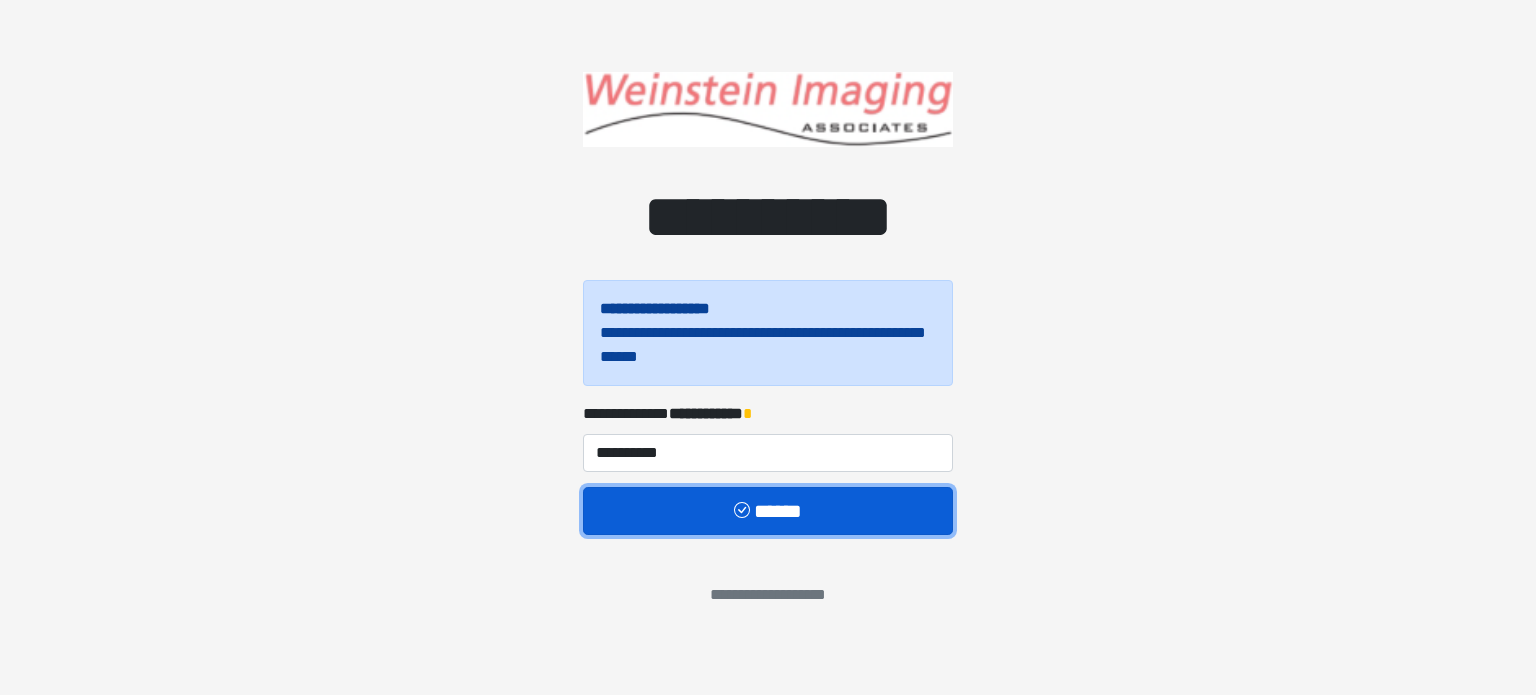 click on "******" at bounding box center (768, 511) 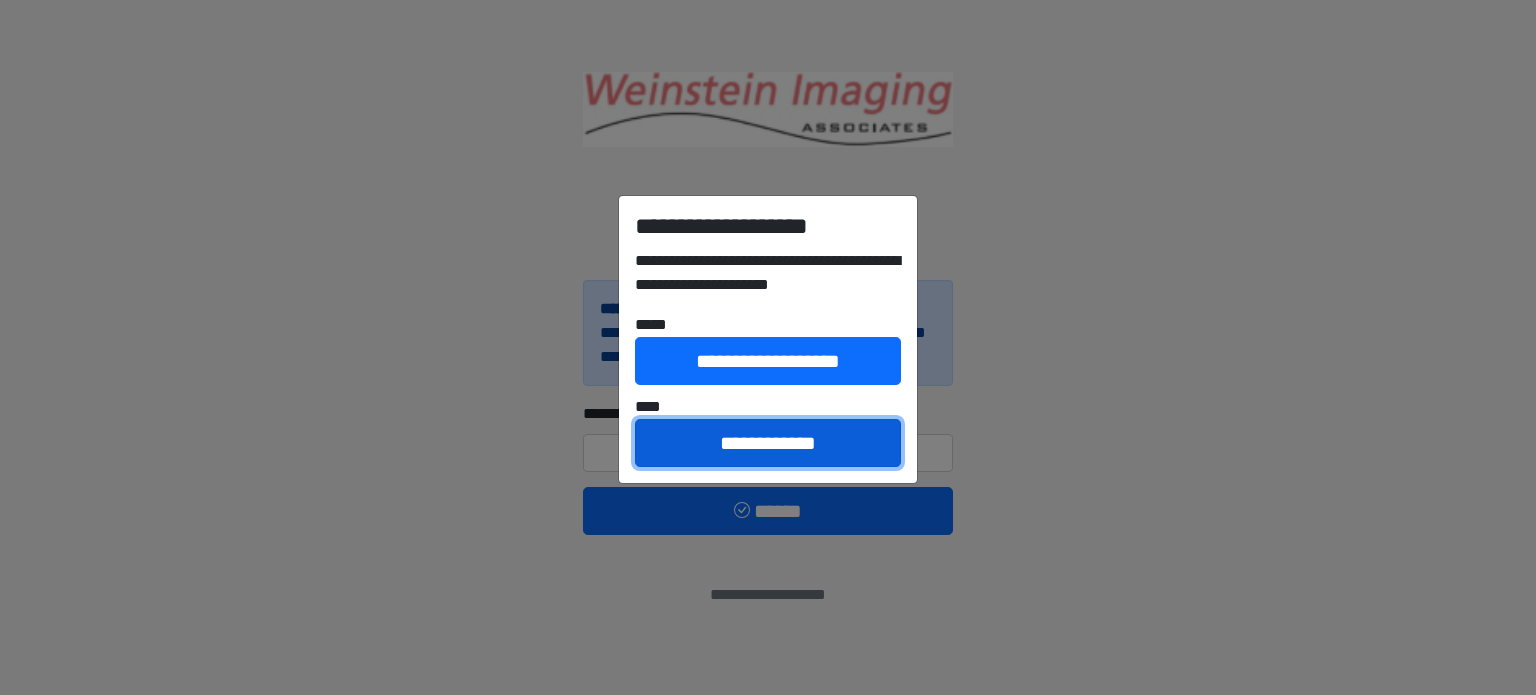 click on "**********" at bounding box center (768, 443) 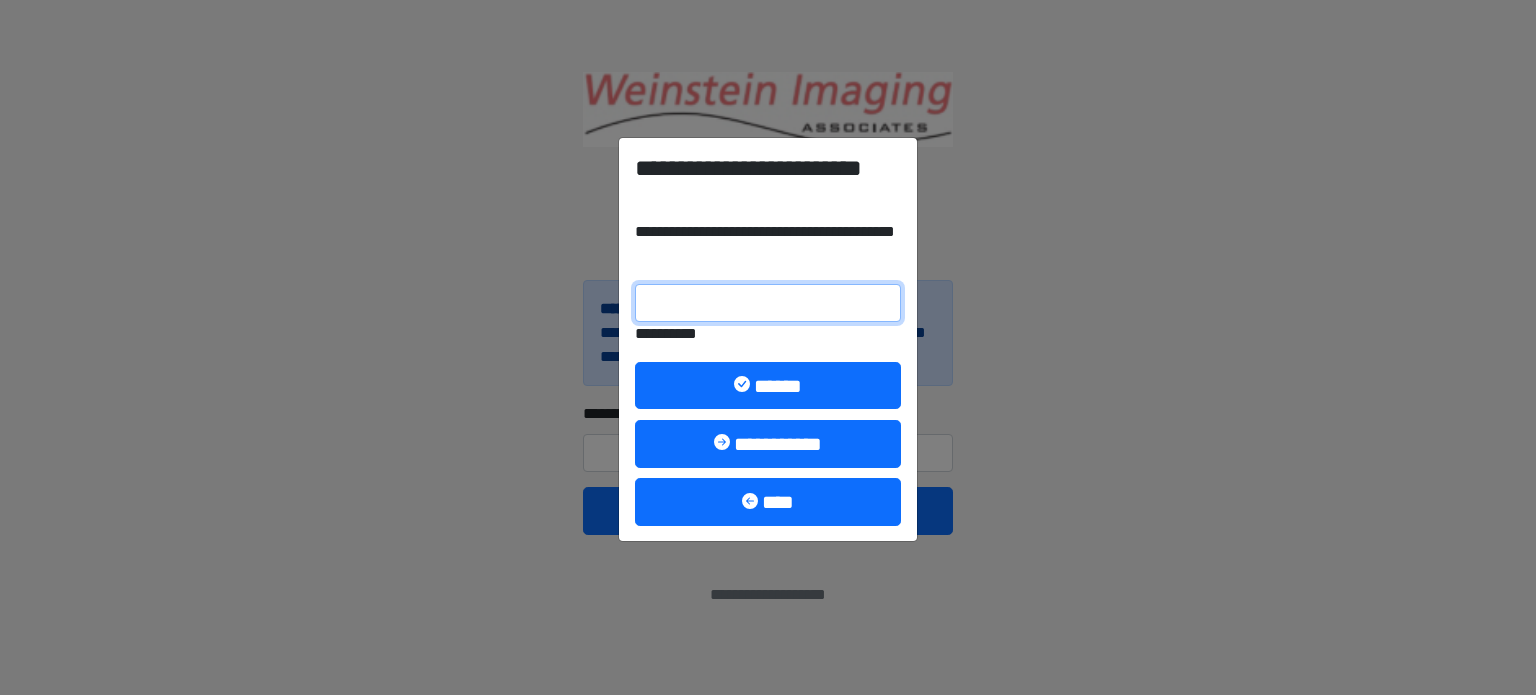click on "**********" at bounding box center (768, 303) 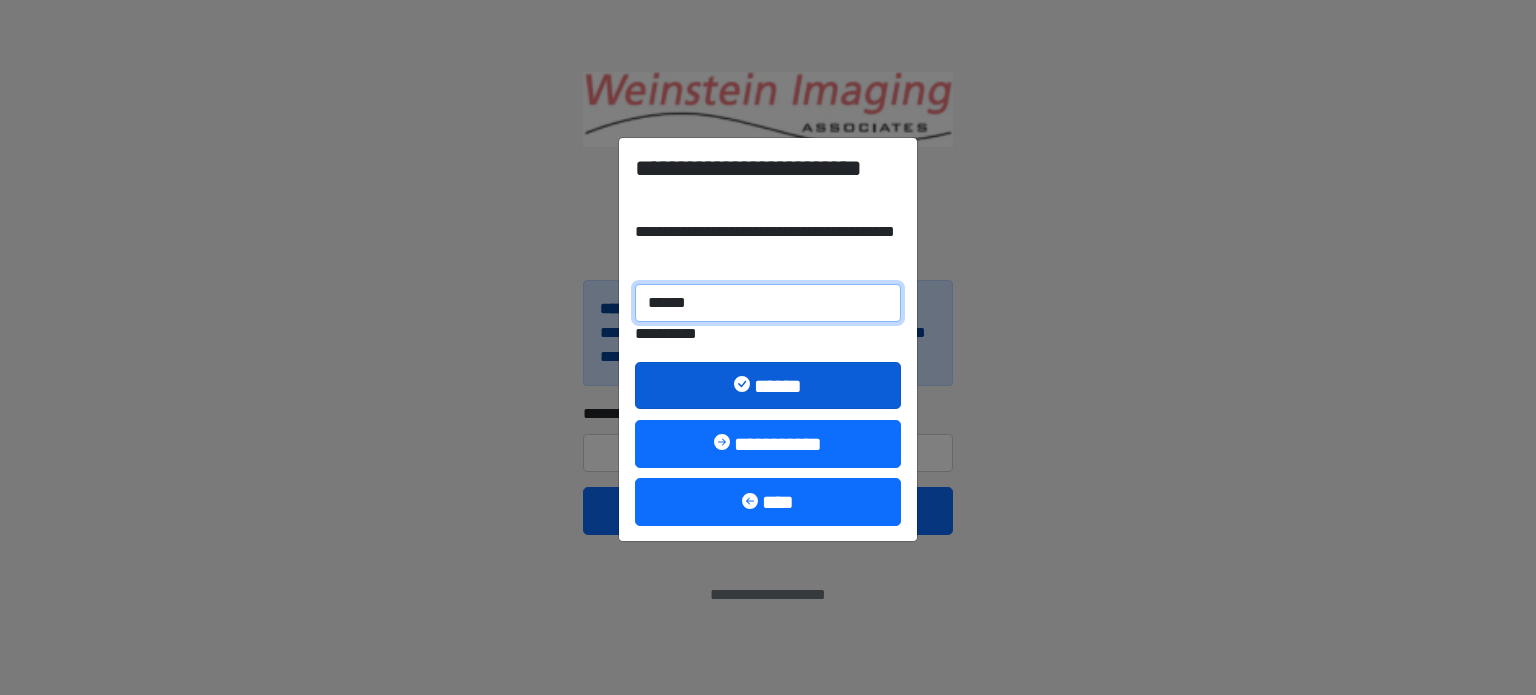 type on "******" 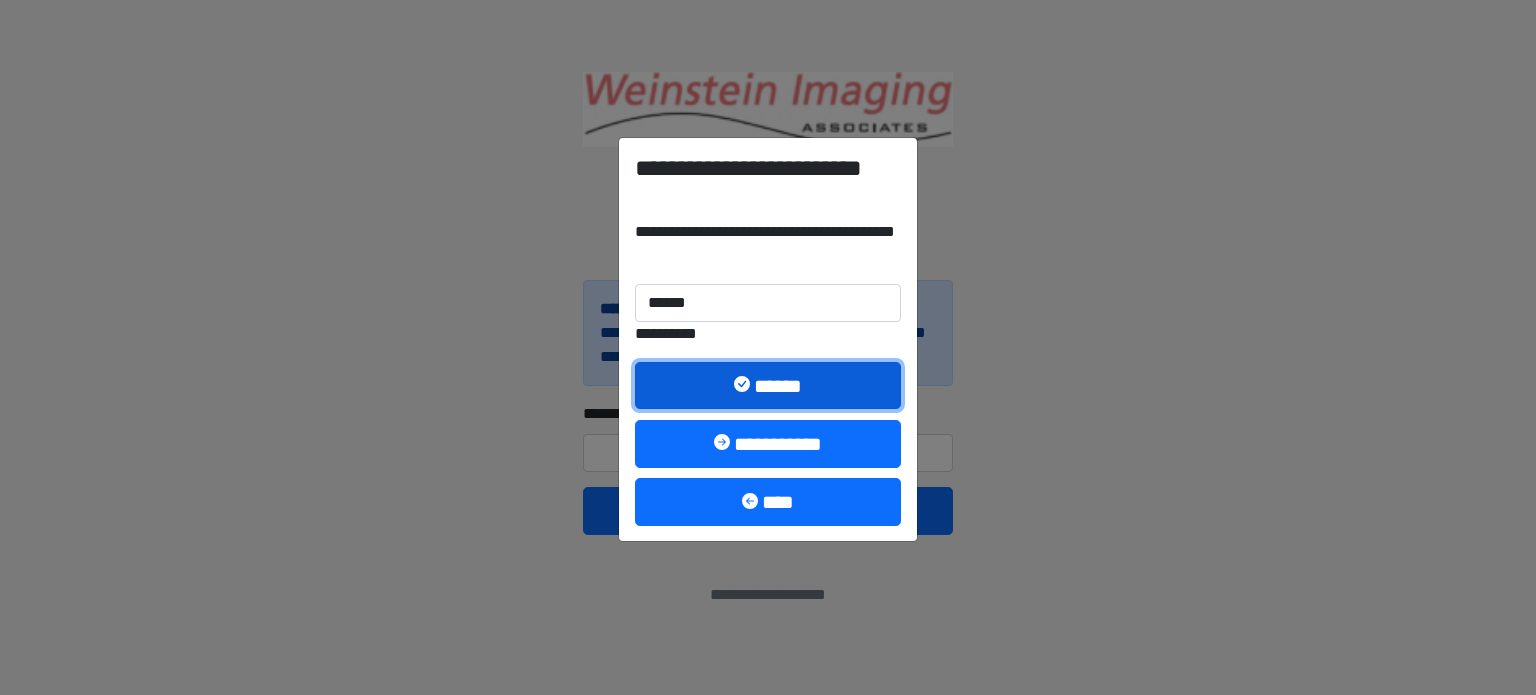 click on "******" at bounding box center (768, 386) 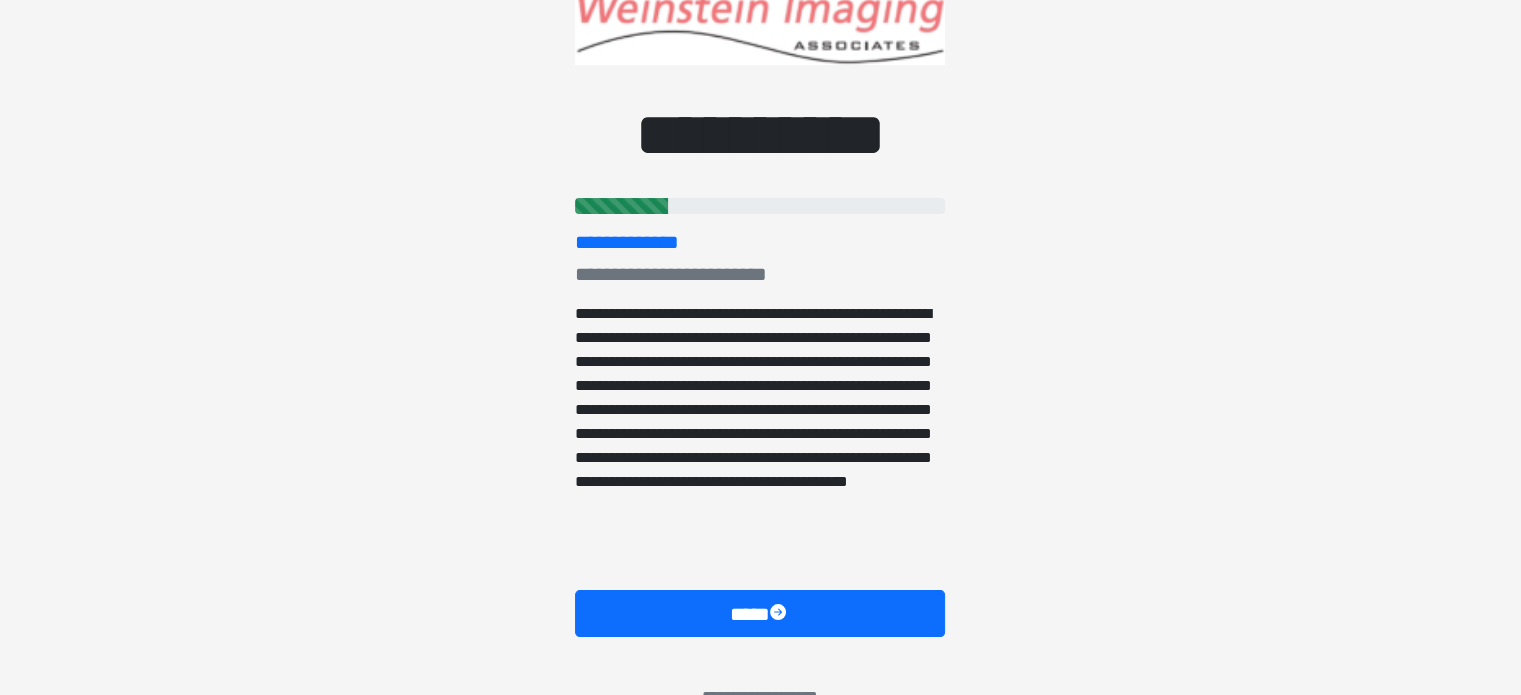 scroll, scrollTop: 100, scrollLeft: 0, axis: vertical 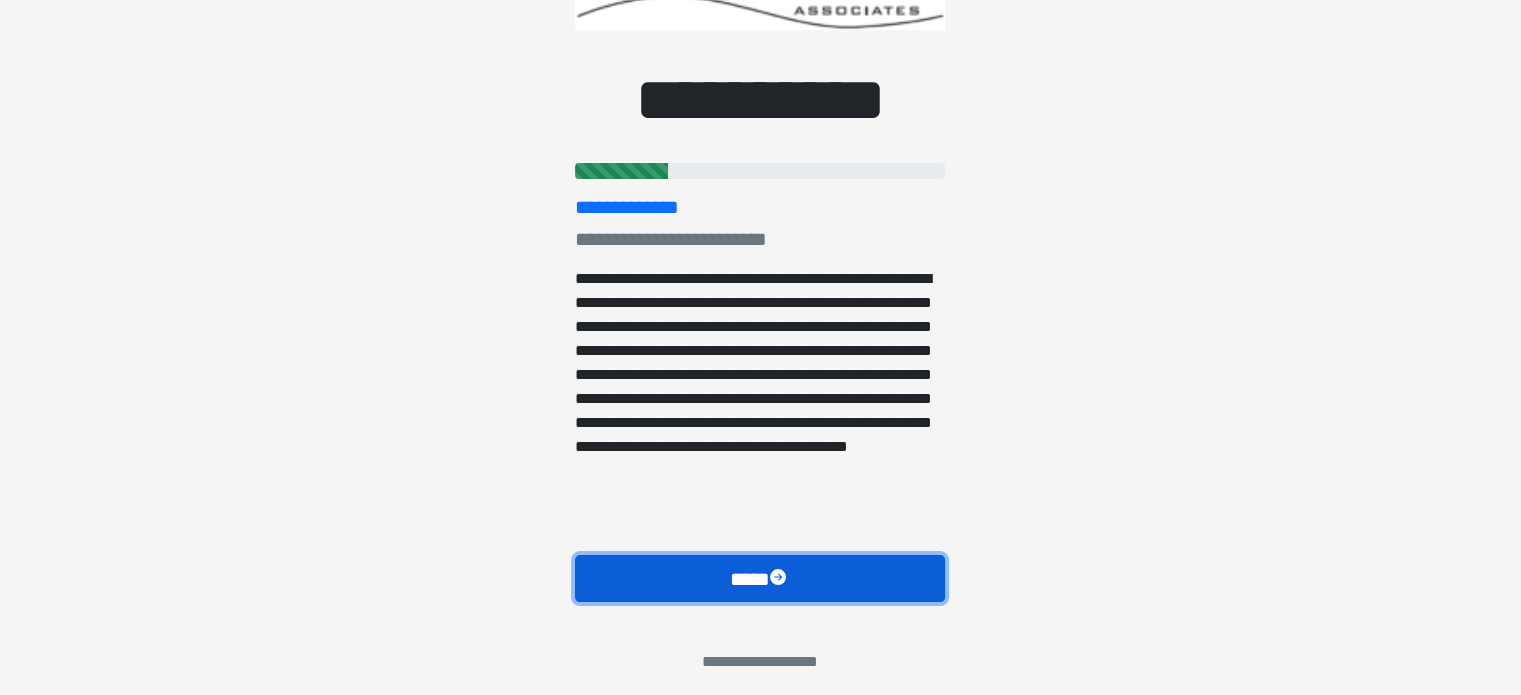 click on "****" at bounding box center [760, 579] 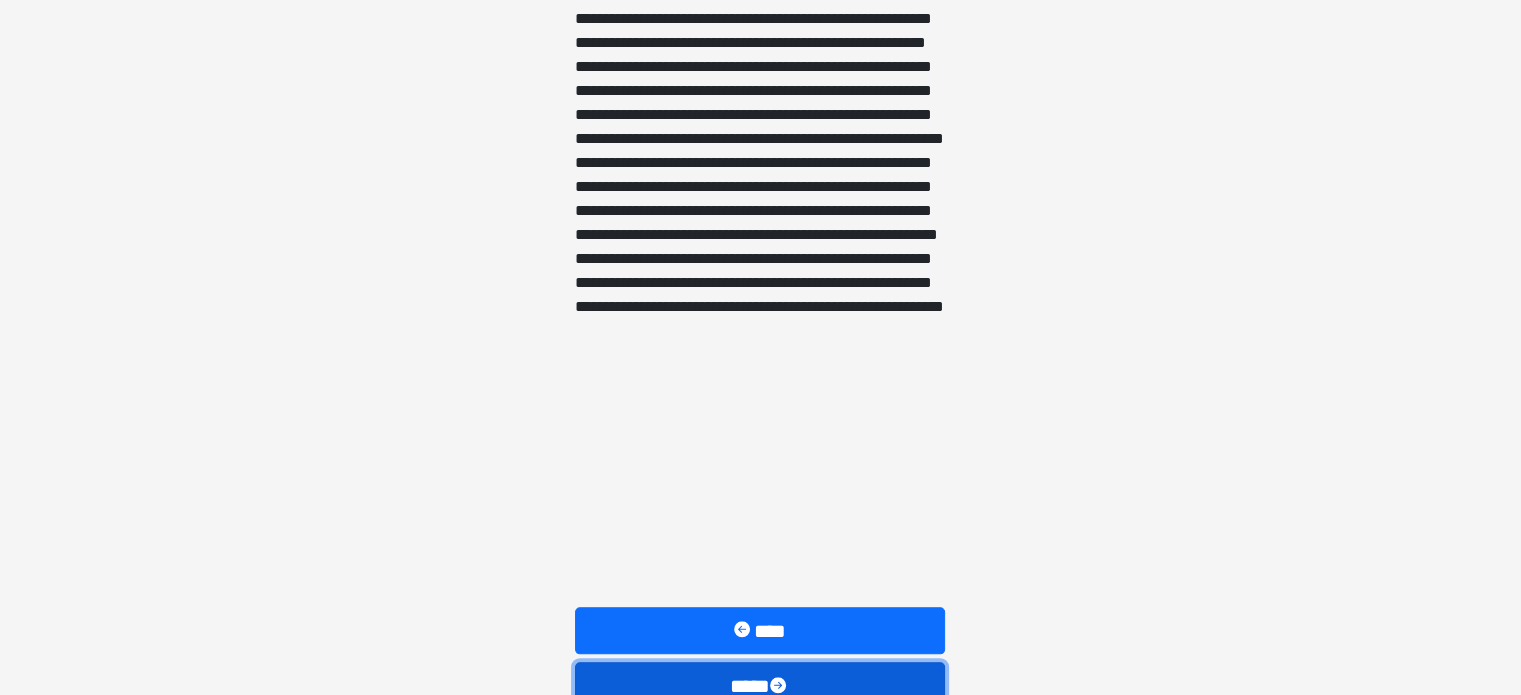 scroll, scrollTop: 1717, scrollLeft: 0, axis: vertical 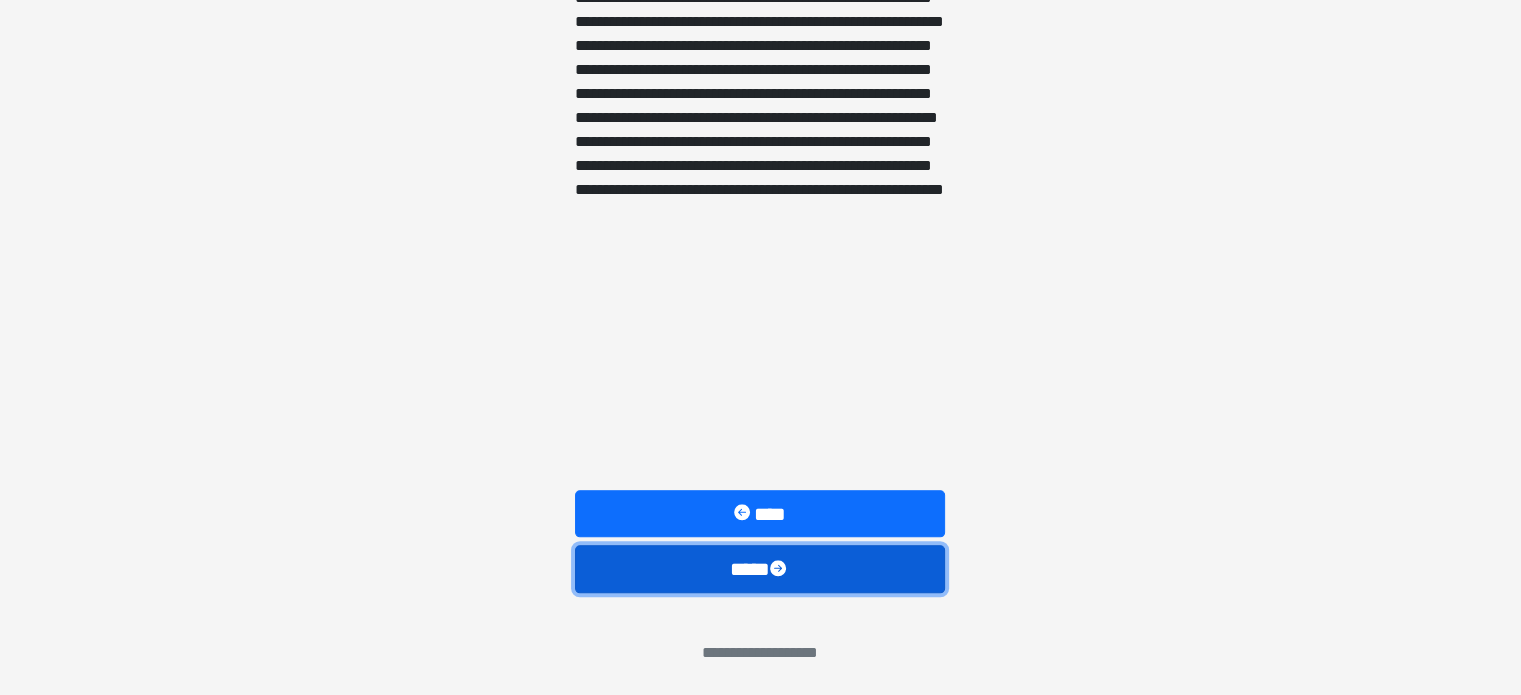 click on "****" at bounding box center (760, 569) 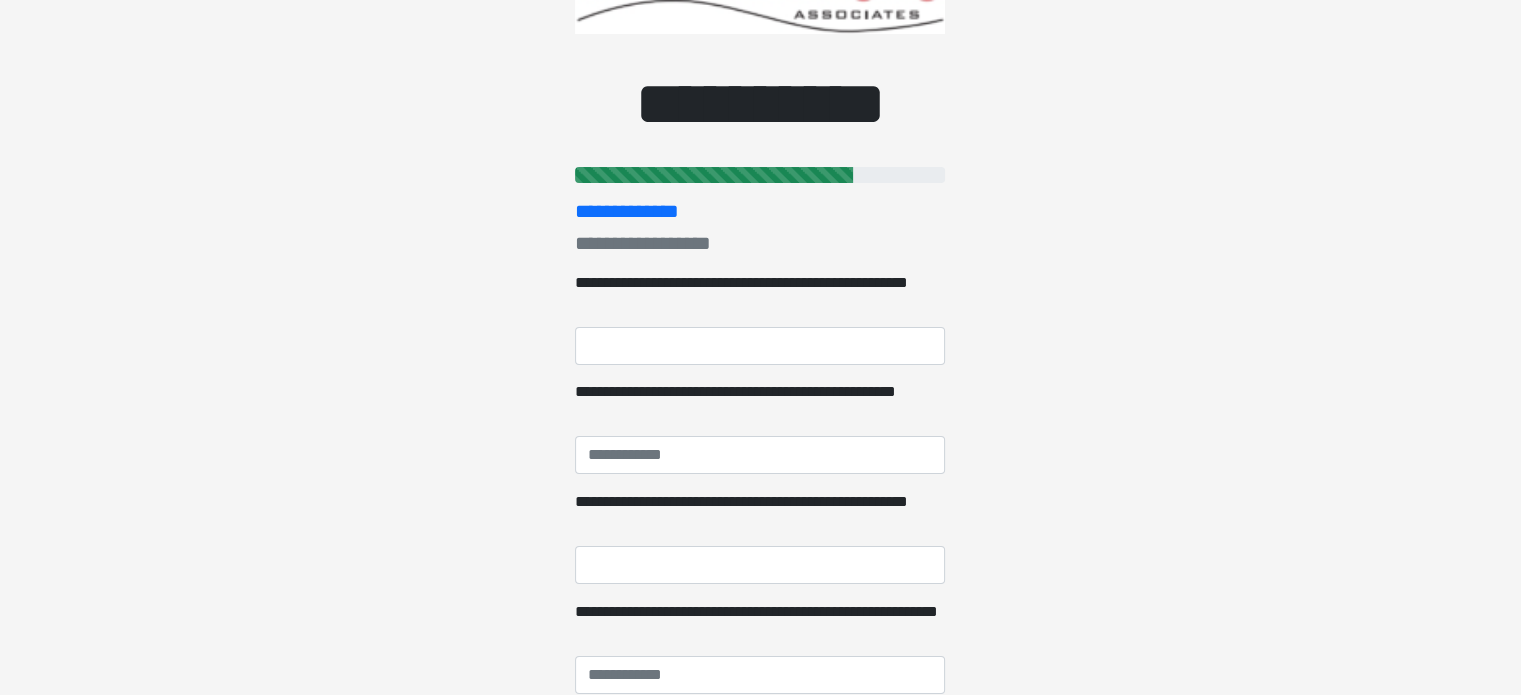 scroll, scrollTop: 0, scrollLeft: 0, axis: both 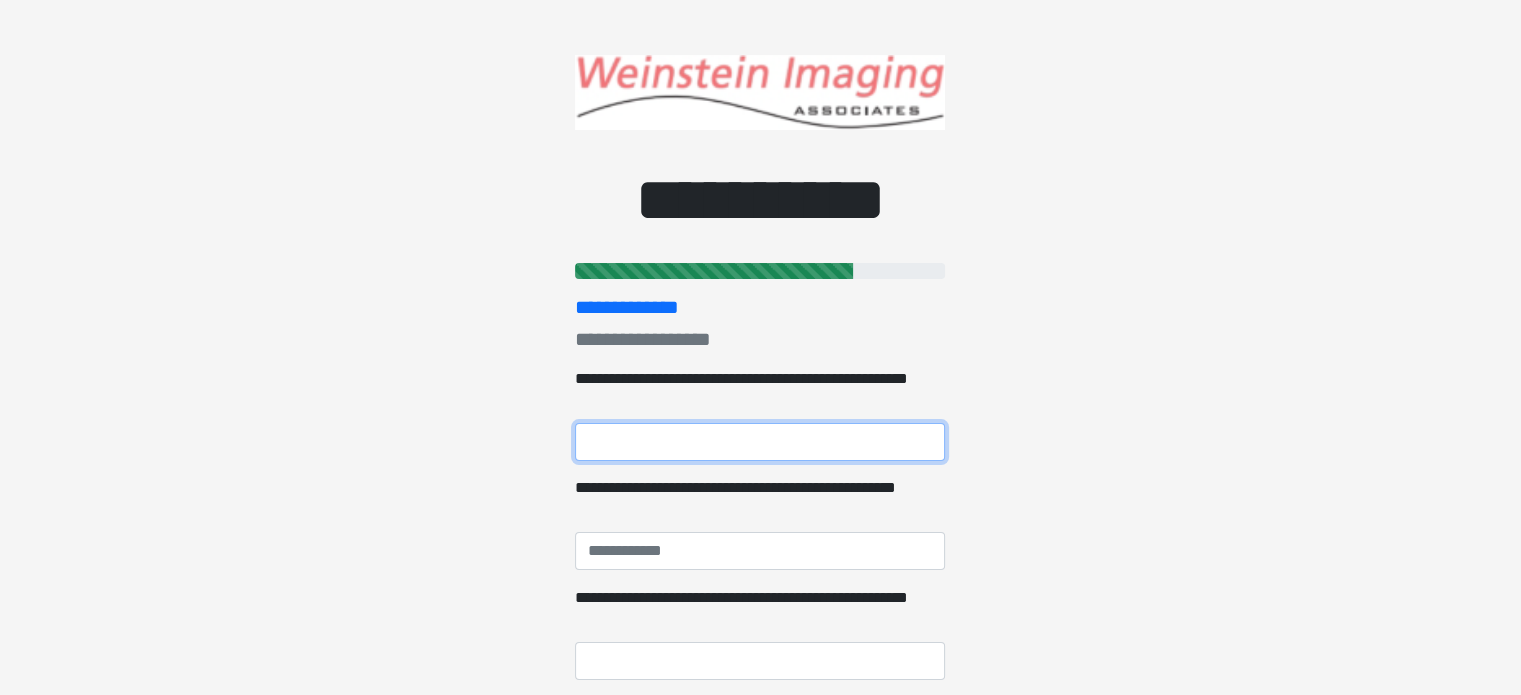 click on "**********" at bounding box center [760, 442] 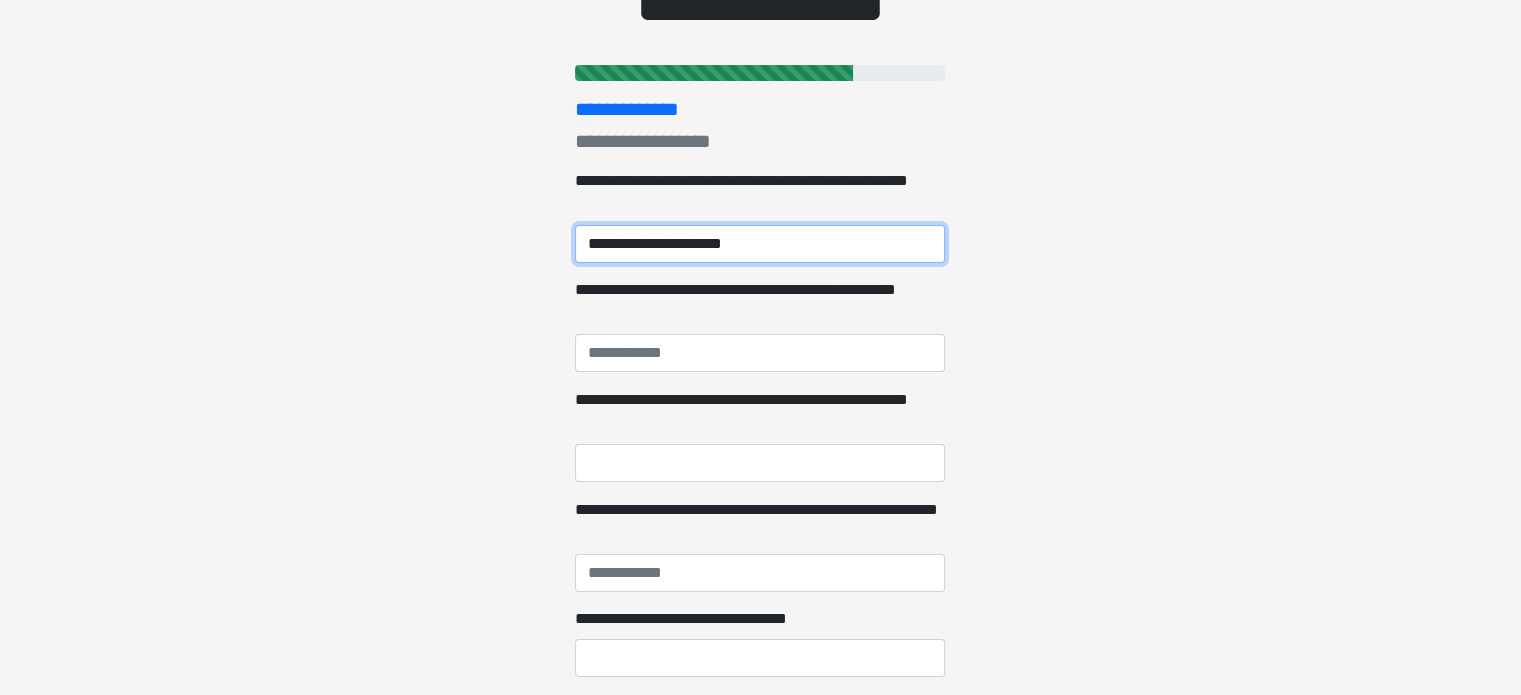 scroll, scrollTop: 200, scrollLeft: 0, axis: vertical 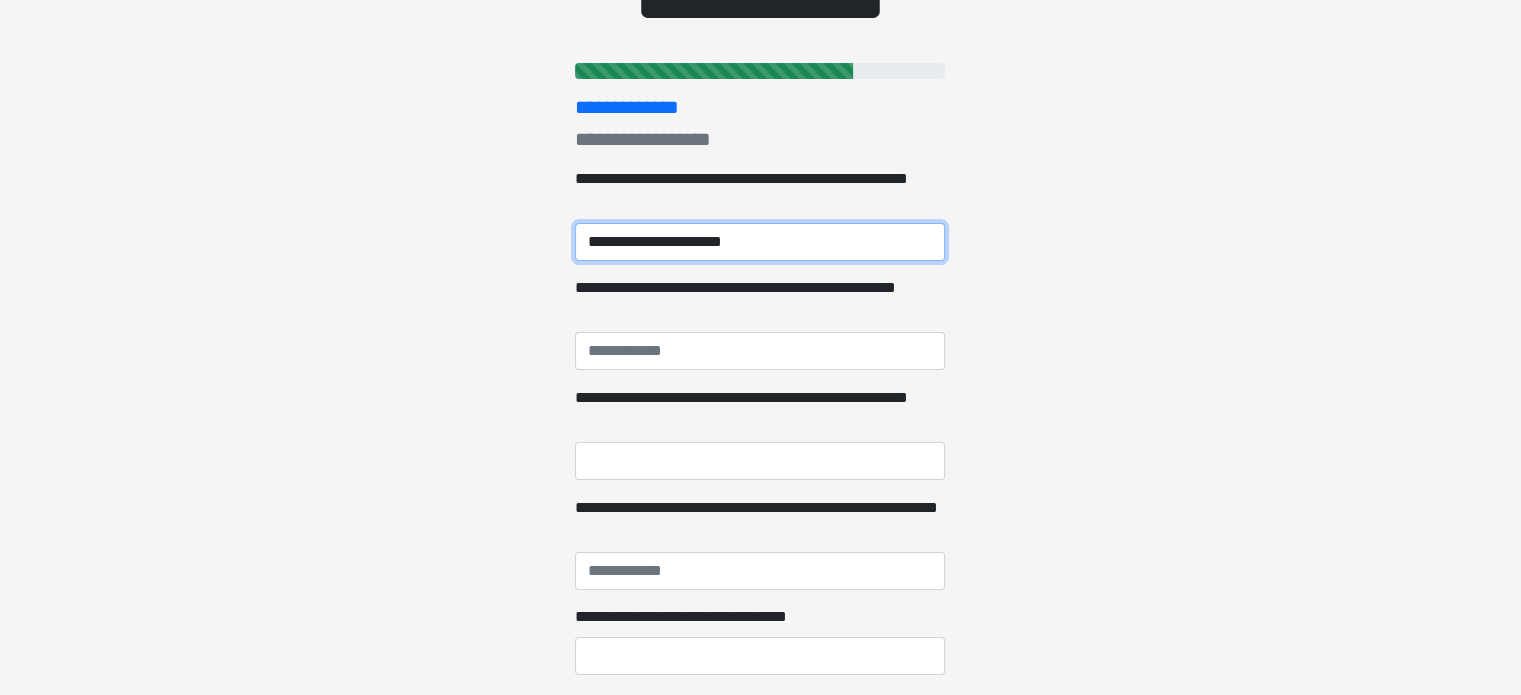 type on "**********" 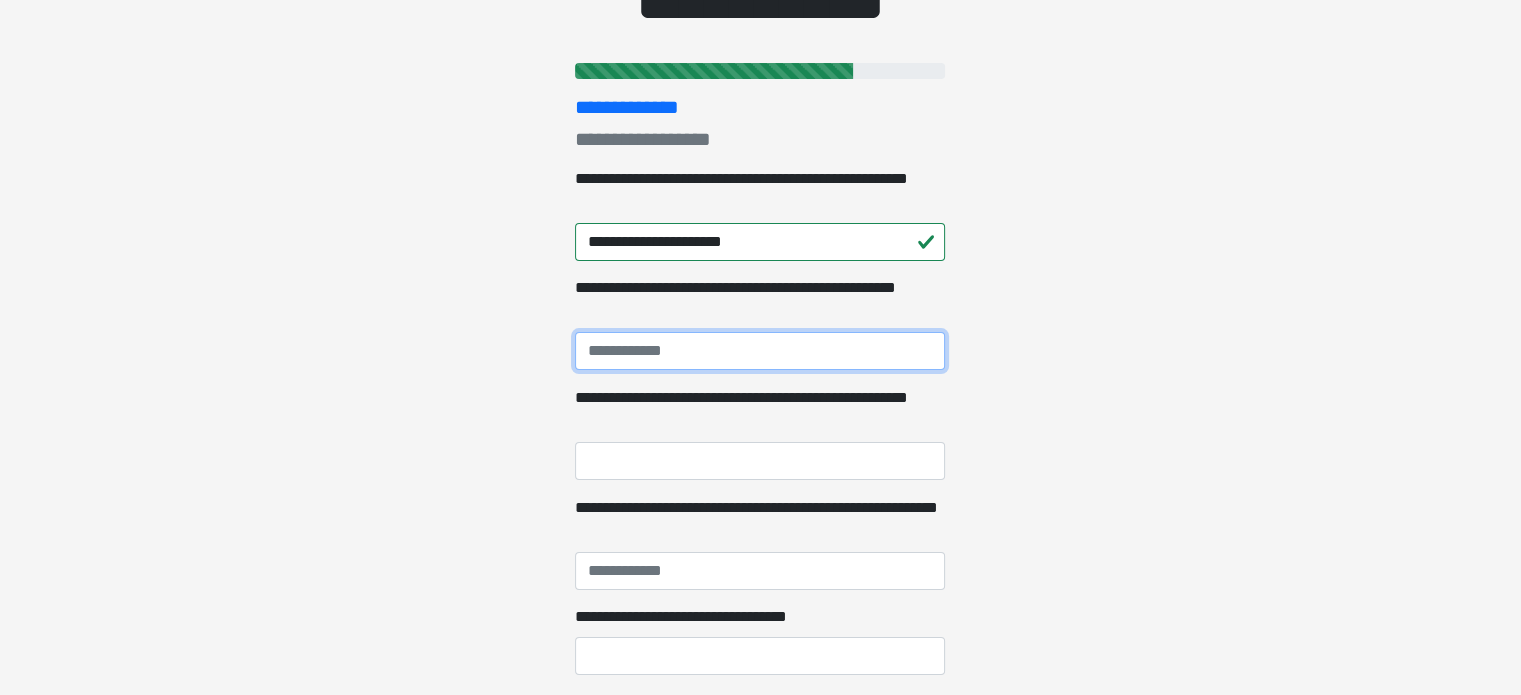 click on "**********" at bounding box center [760, 351] 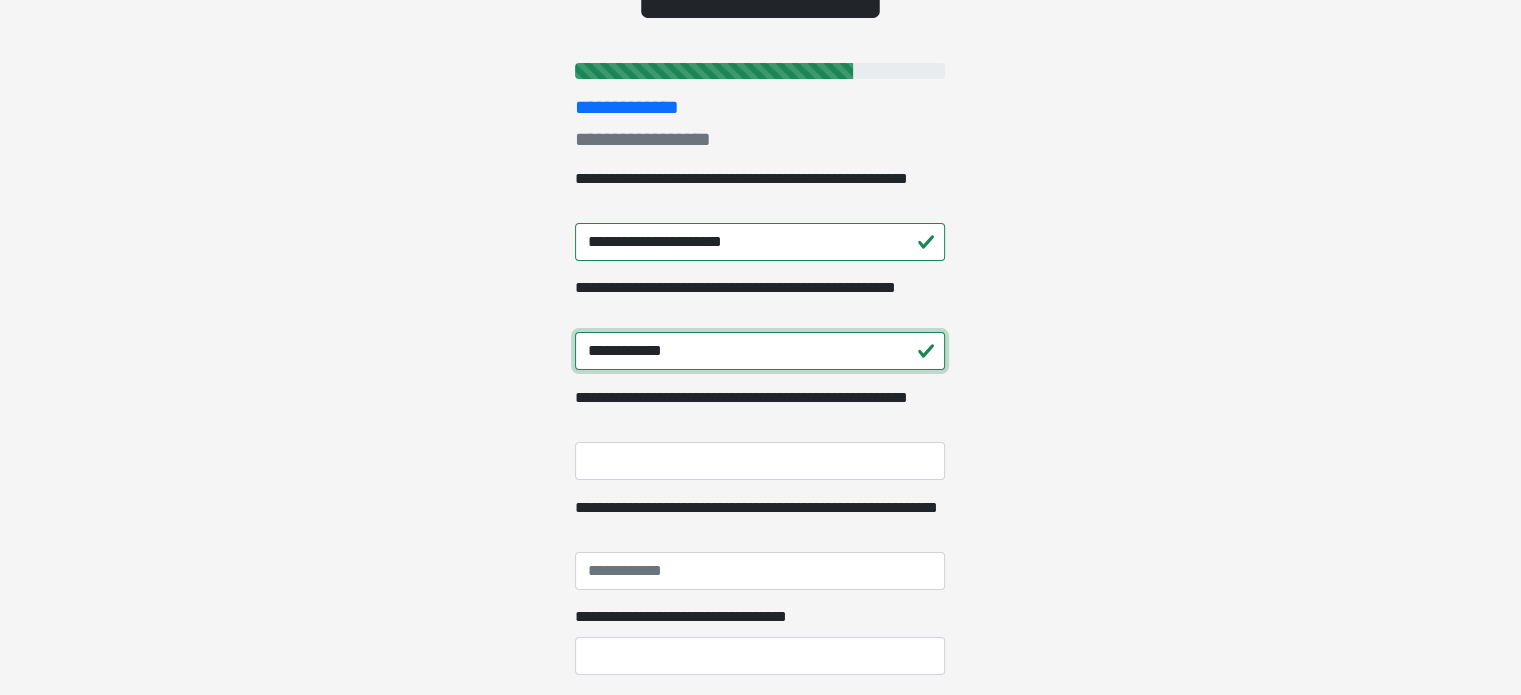 type on "**********" 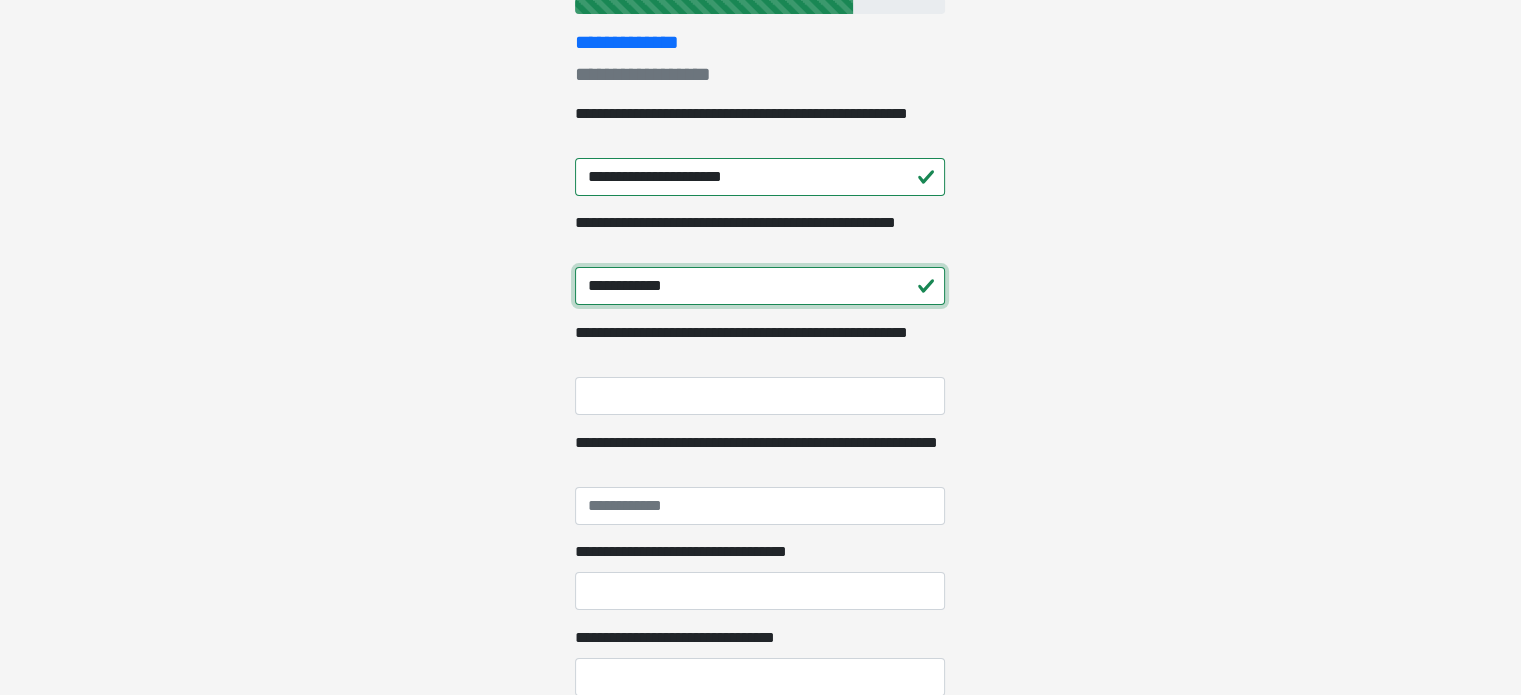 scroll, scrollTop: 300, scrollLeft: 0, axis: vertical 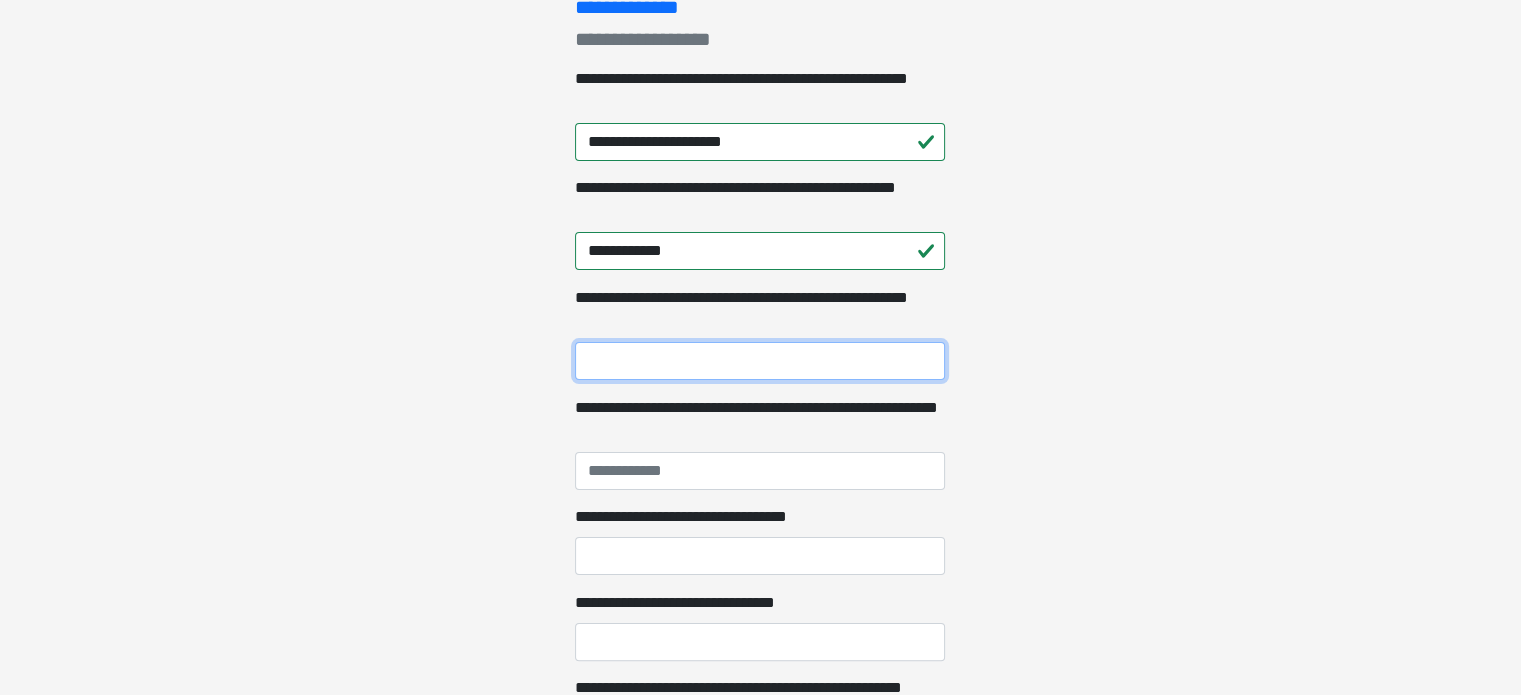 click on "**********" at bounding box center [760, 361] 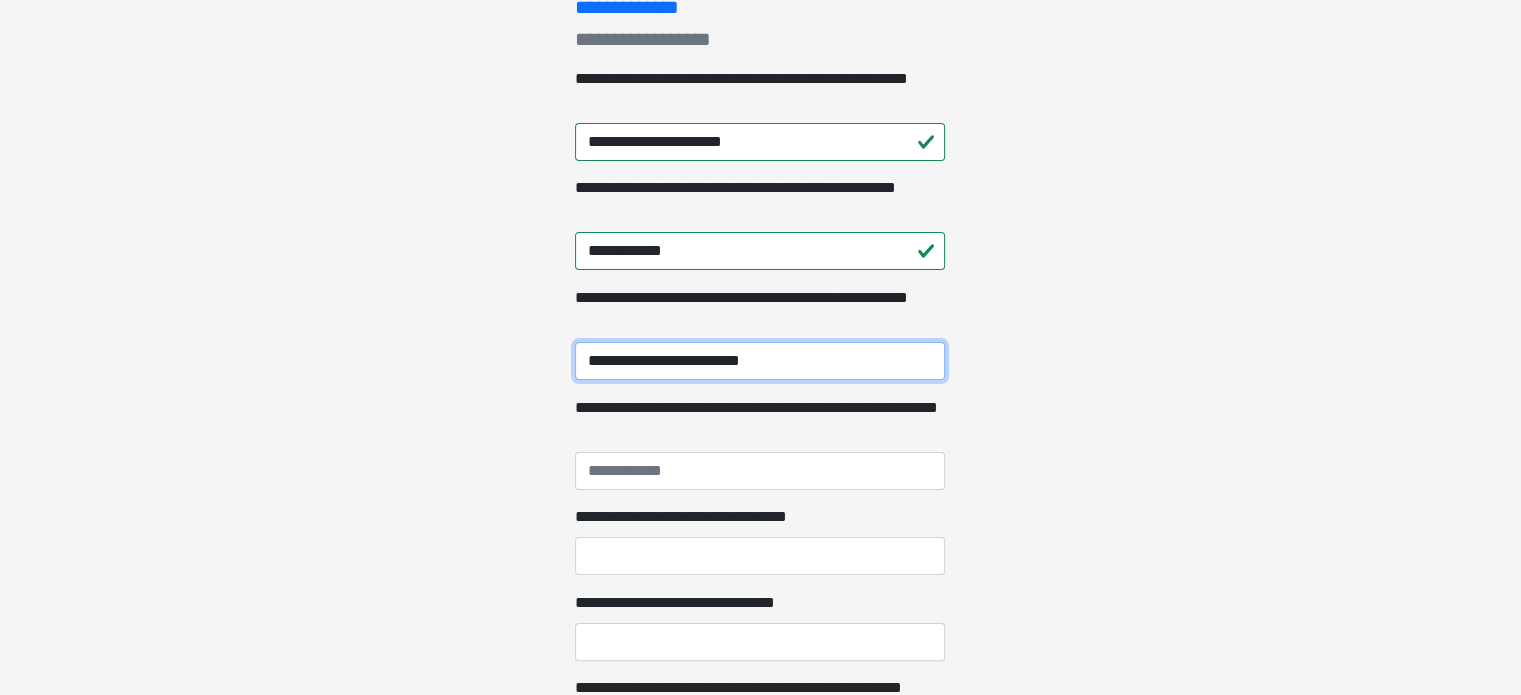 type on "**********" 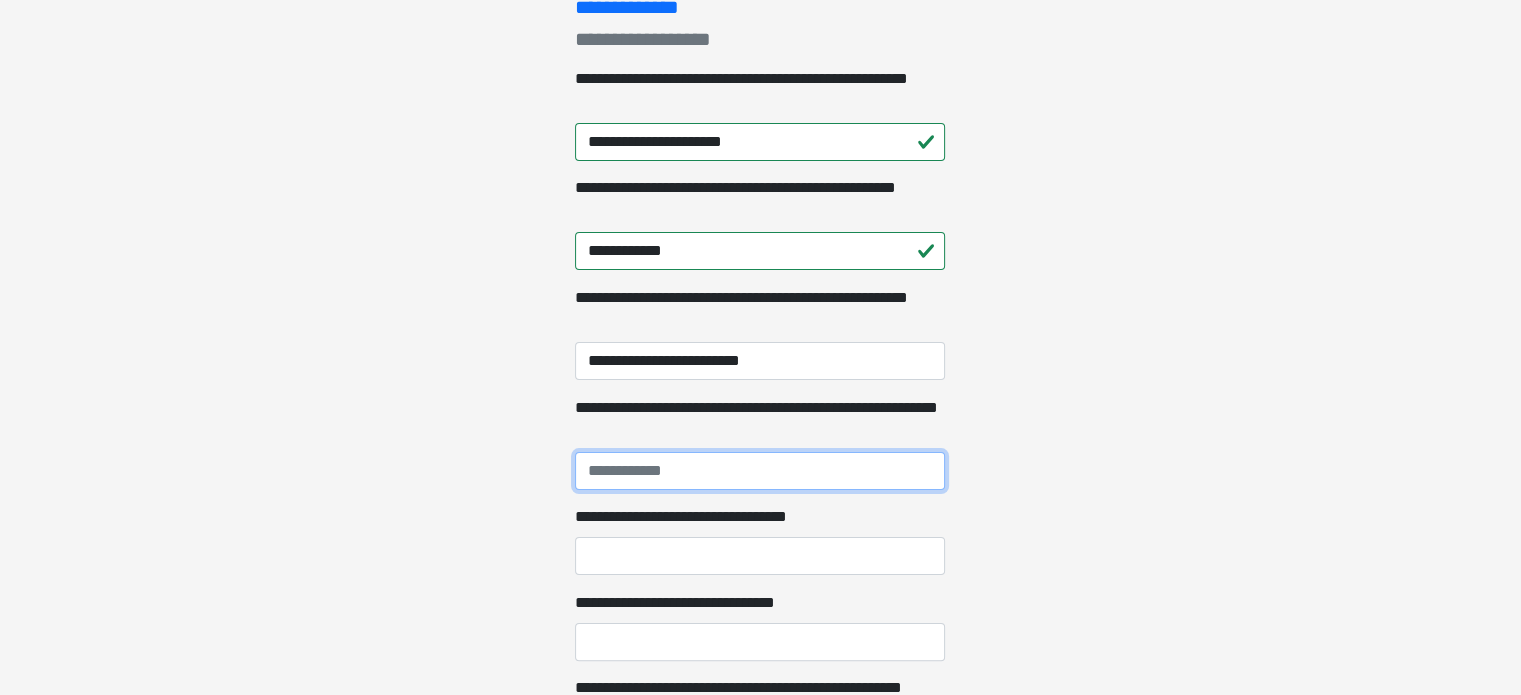 click on "**********" at bounding box center (760, 471) 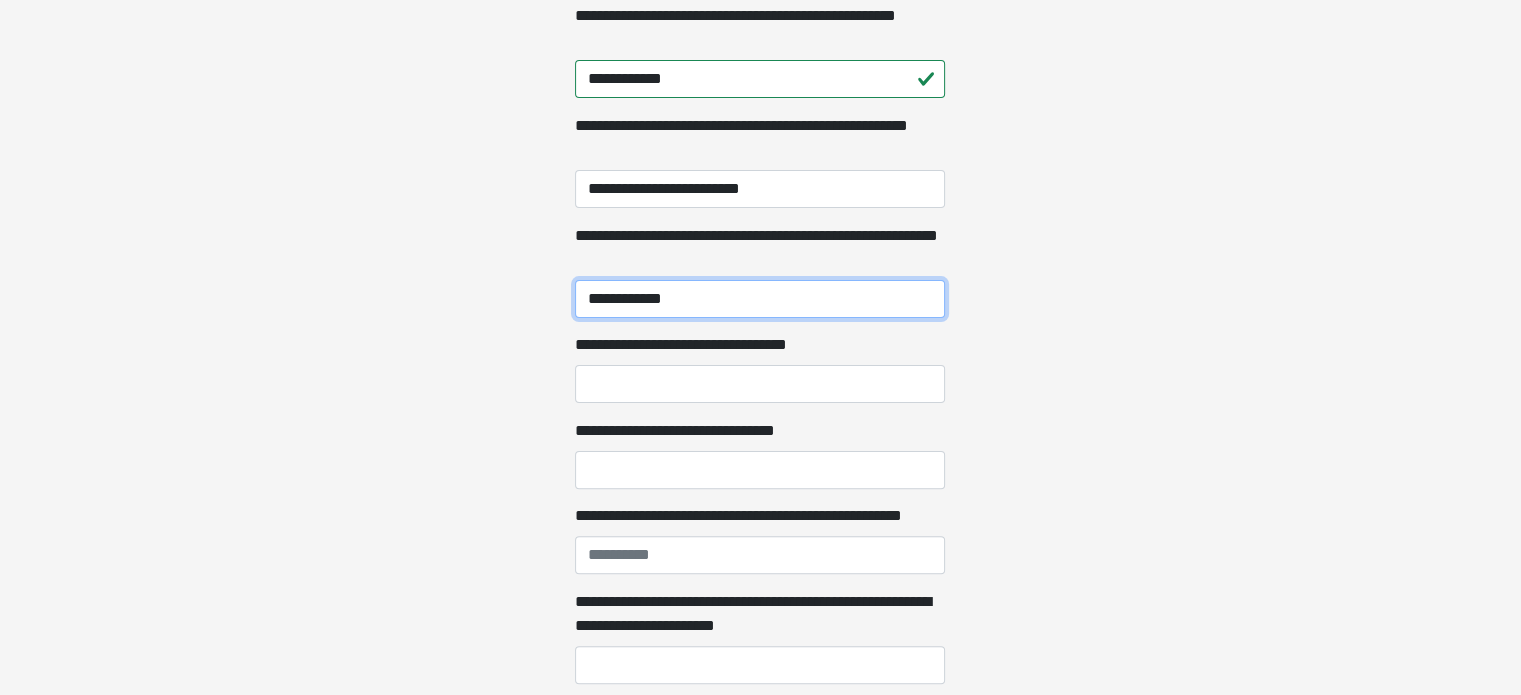 scroll, scrollTop: 478, scrollLeft: 0, axis: vertical 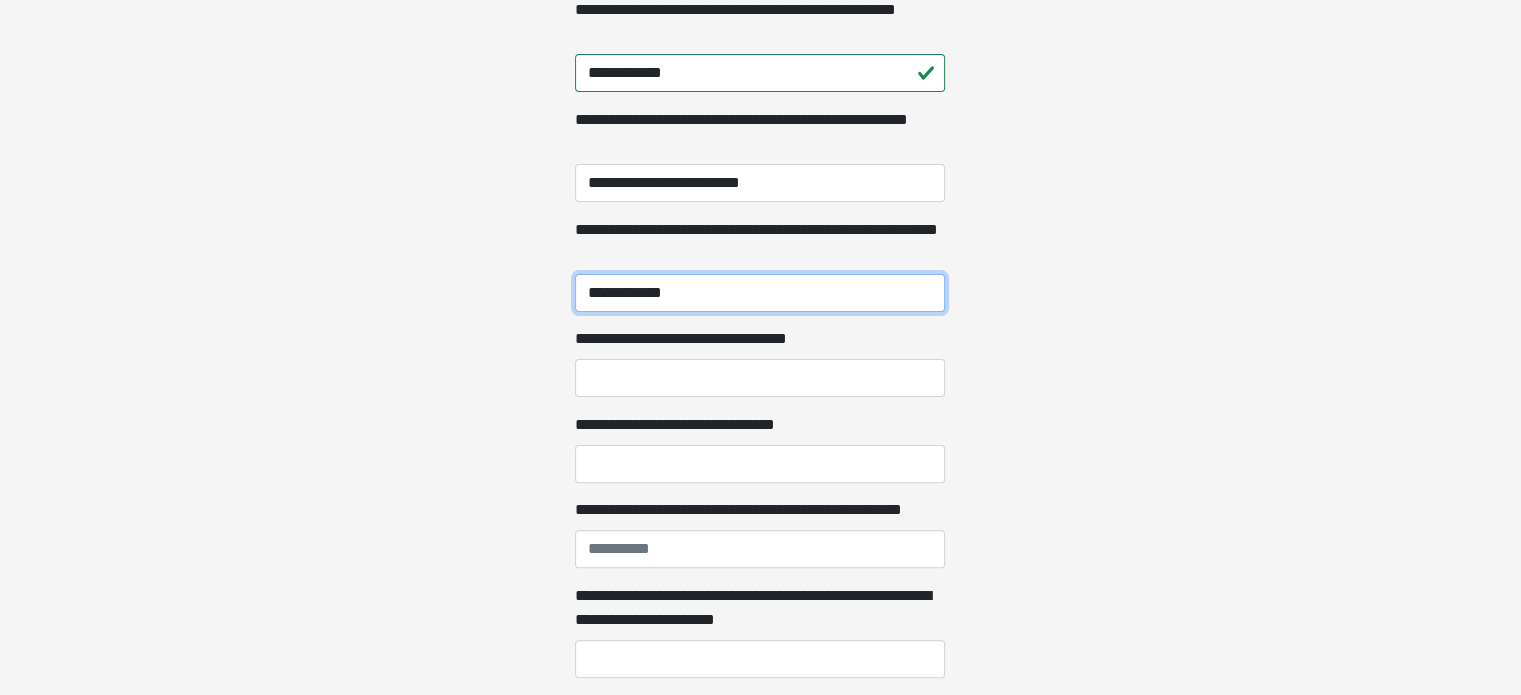 type on "**********" 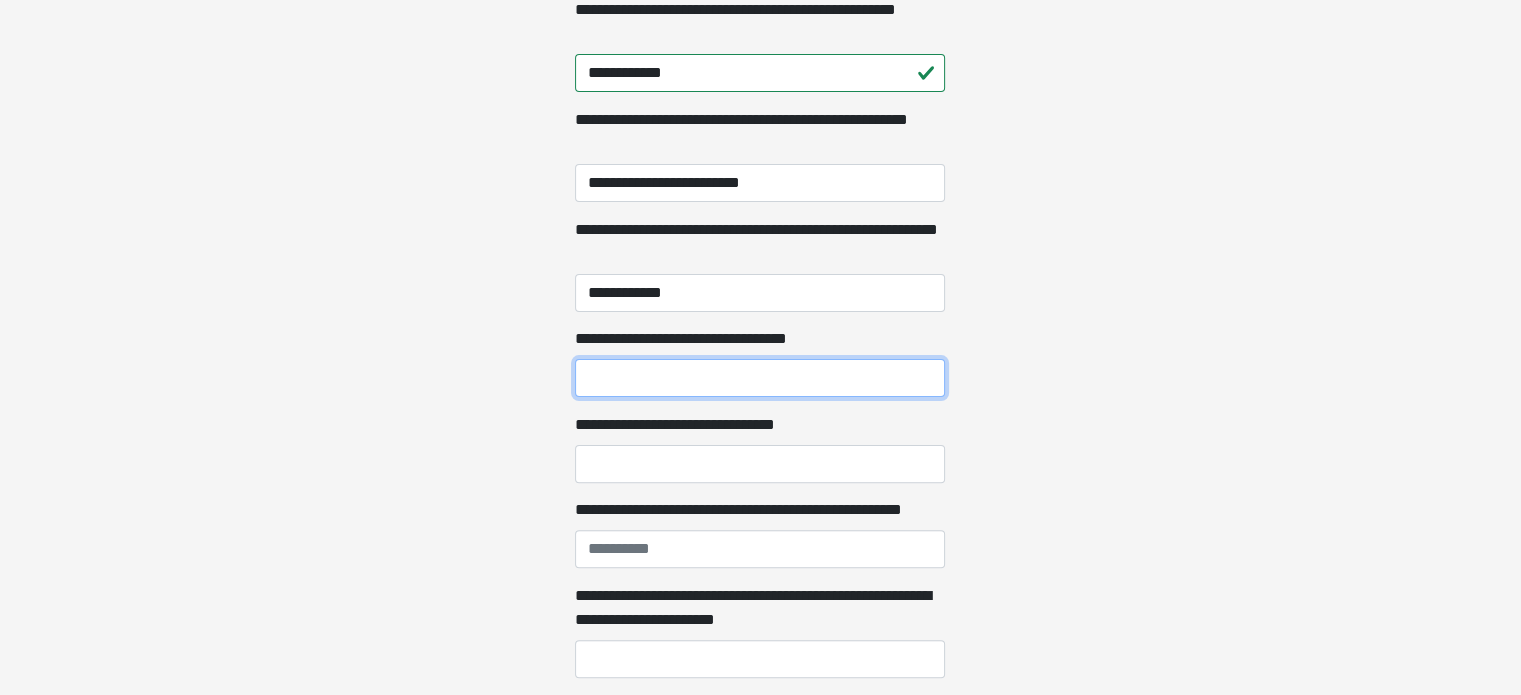 click on "**********" at bounding box center (760, 378) 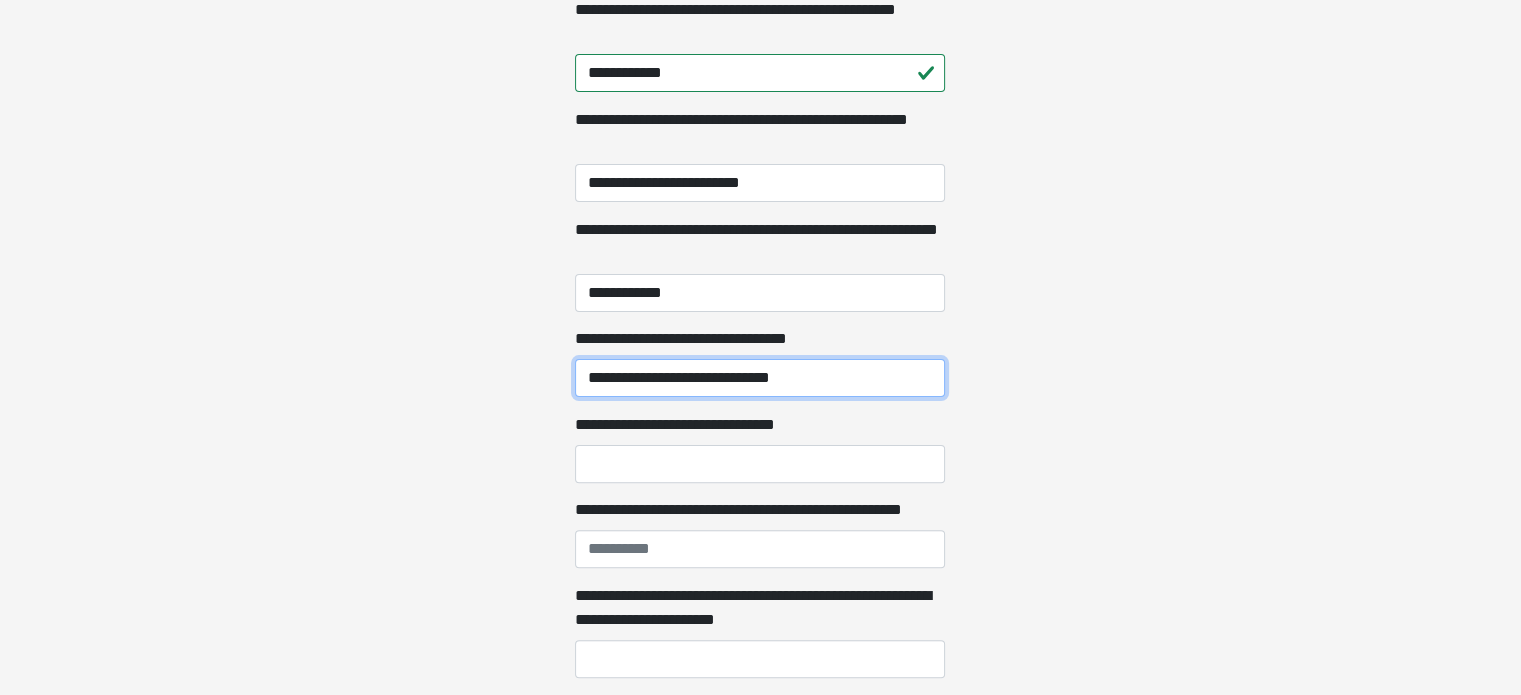 paste on "**********" 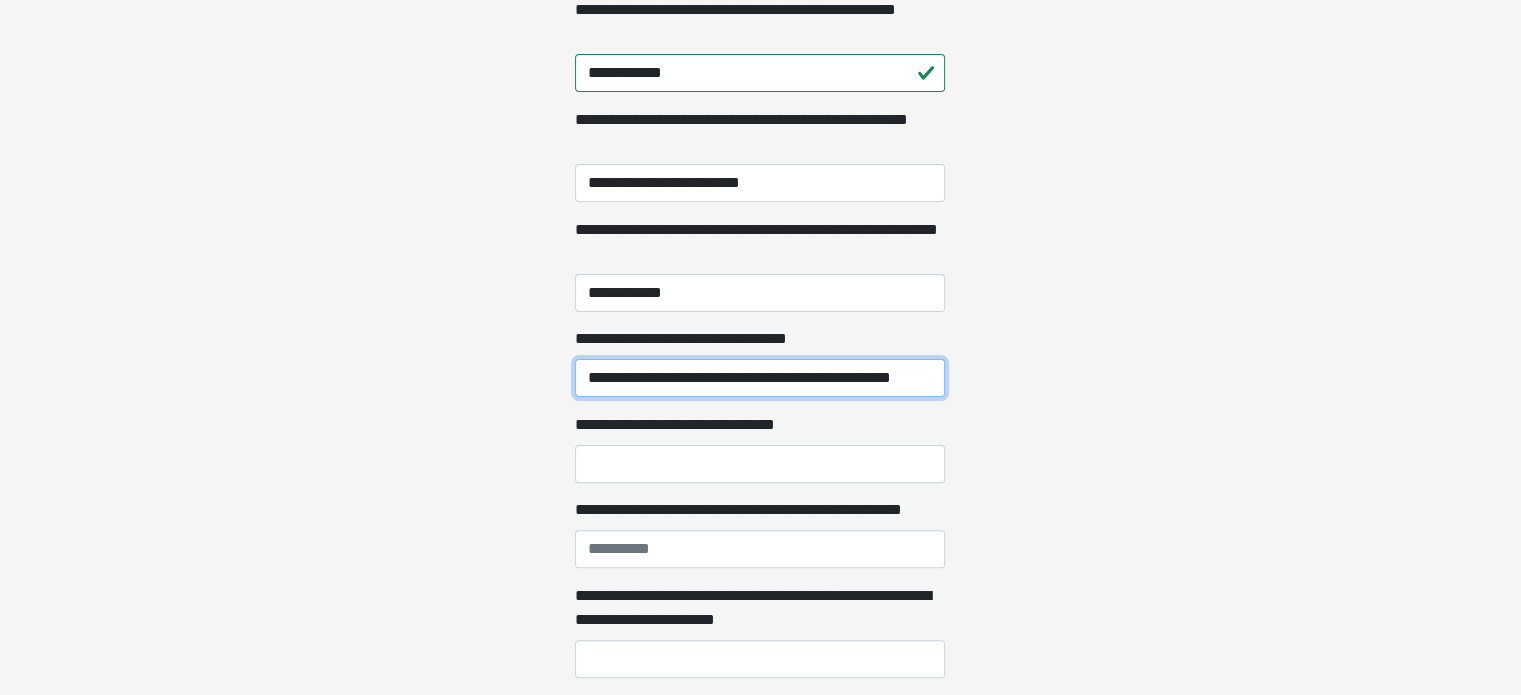 scroll, scrollTop: 0, scrollLeft: 1, axis: horizontal 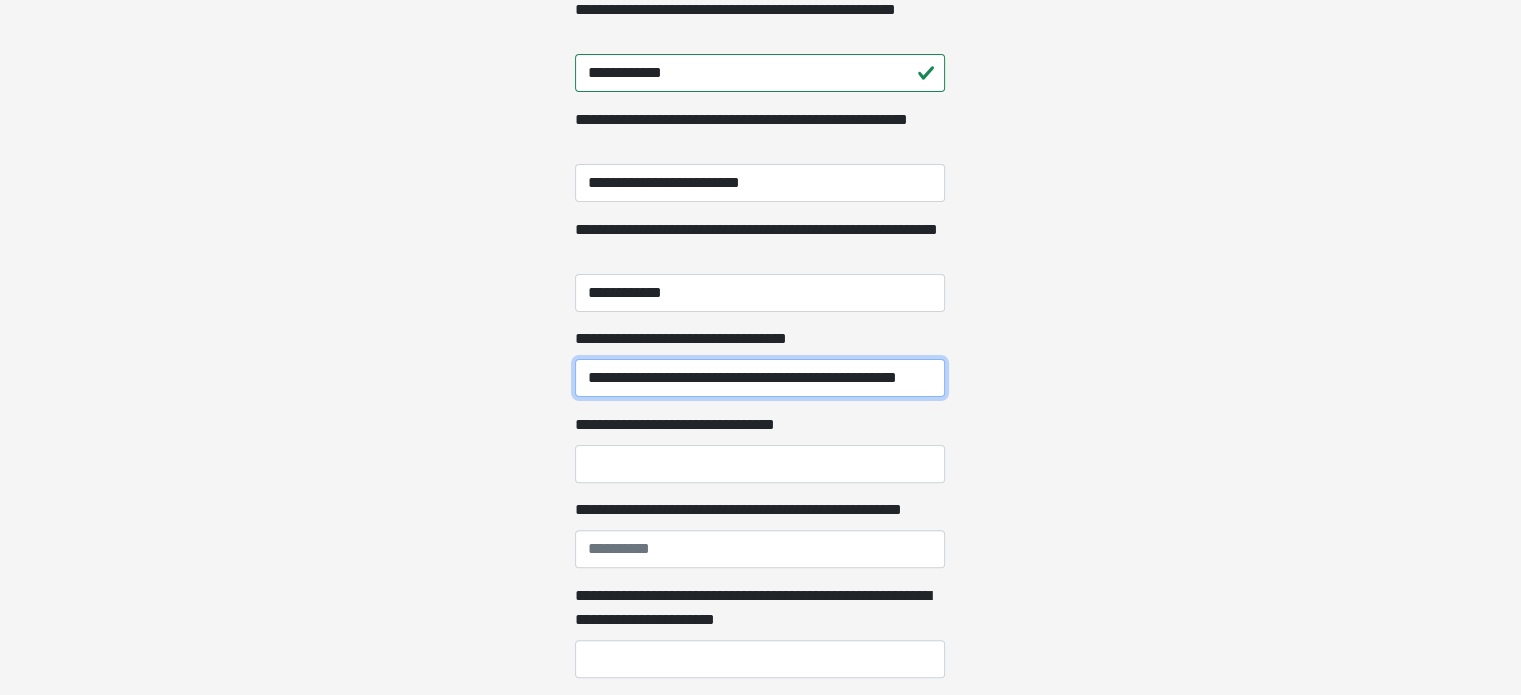 type on "**********" 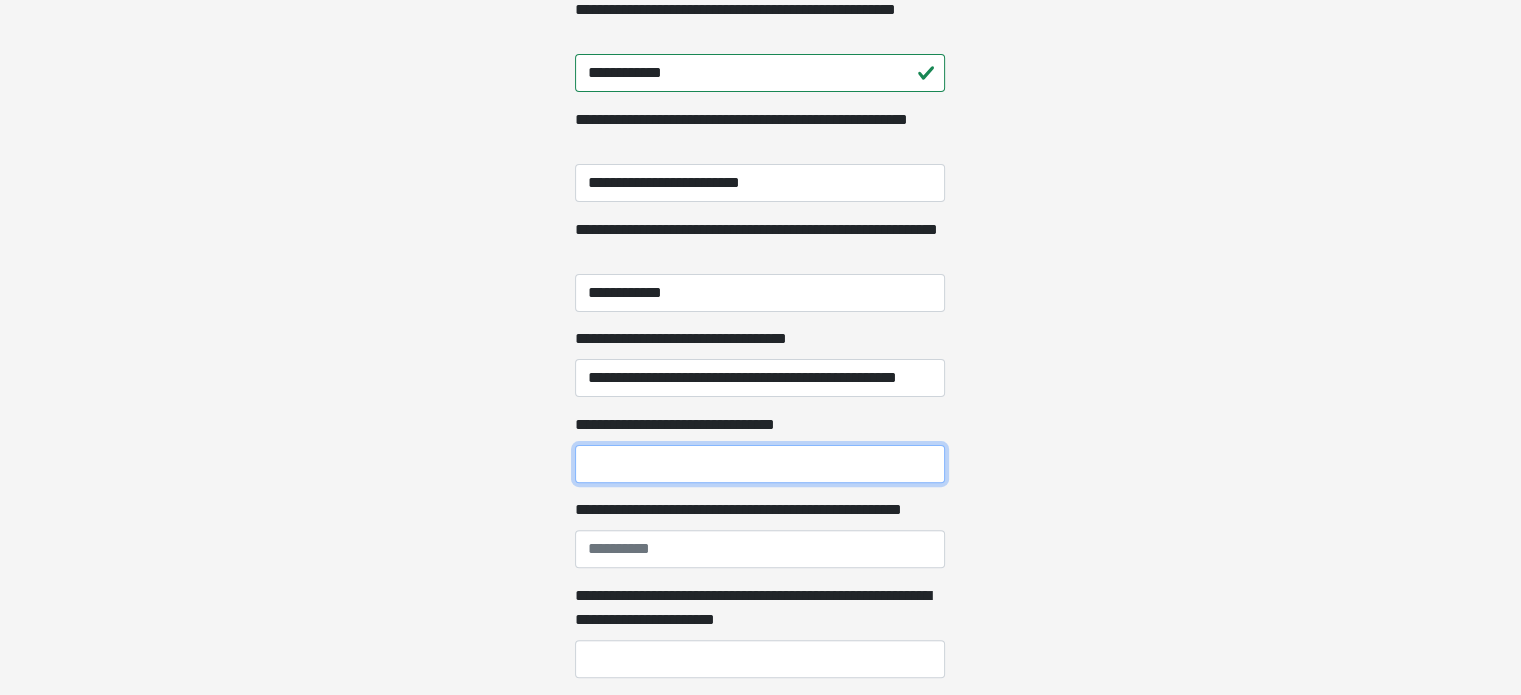 click on "**********" at bounding box center [760, 464] 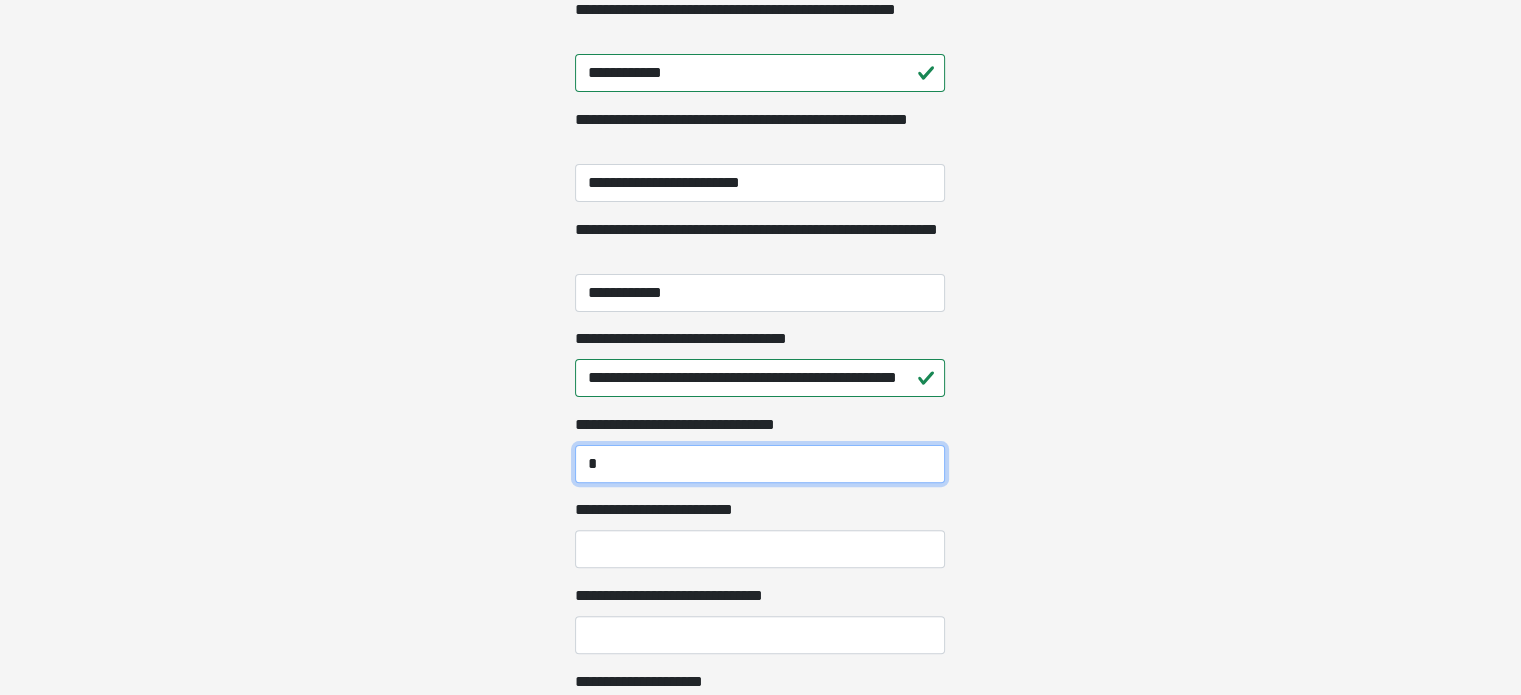 type on "*" 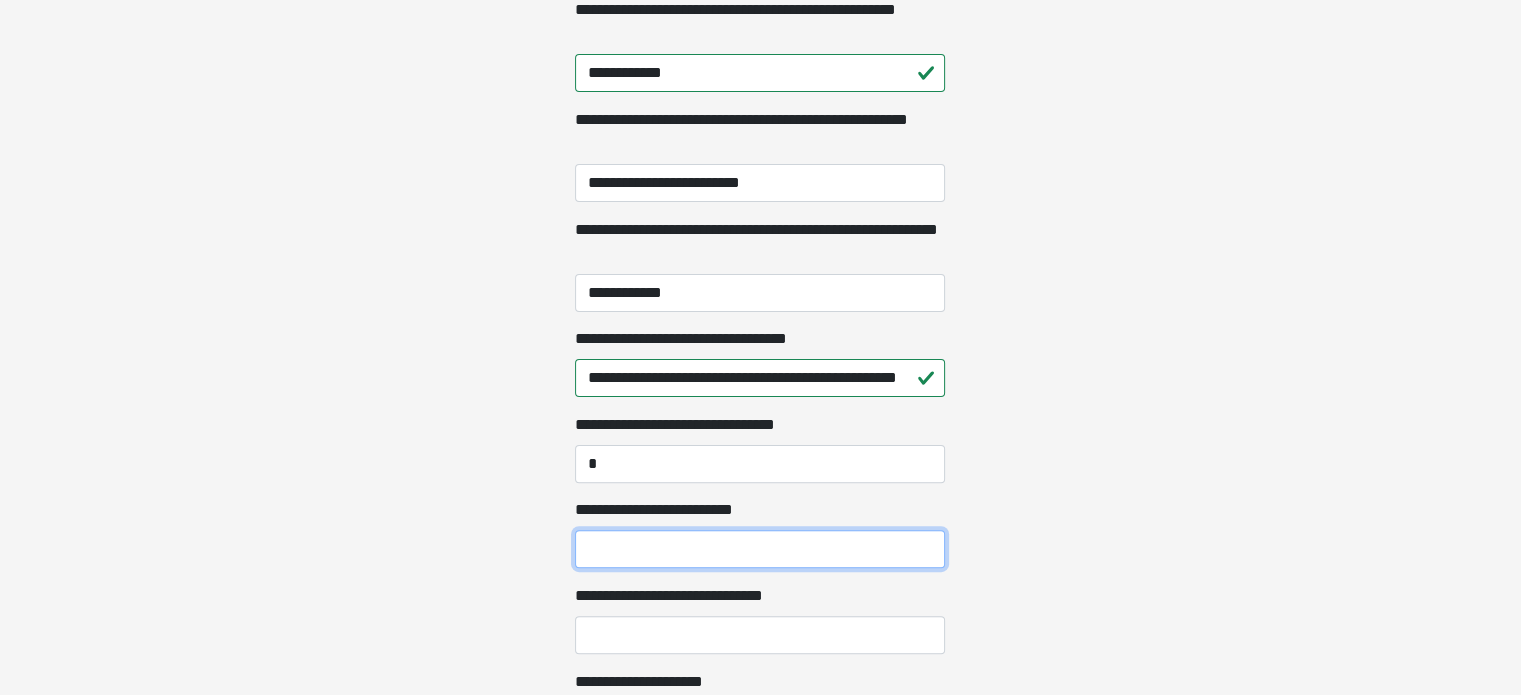 click on "**********" at bounding box center (760, 549) 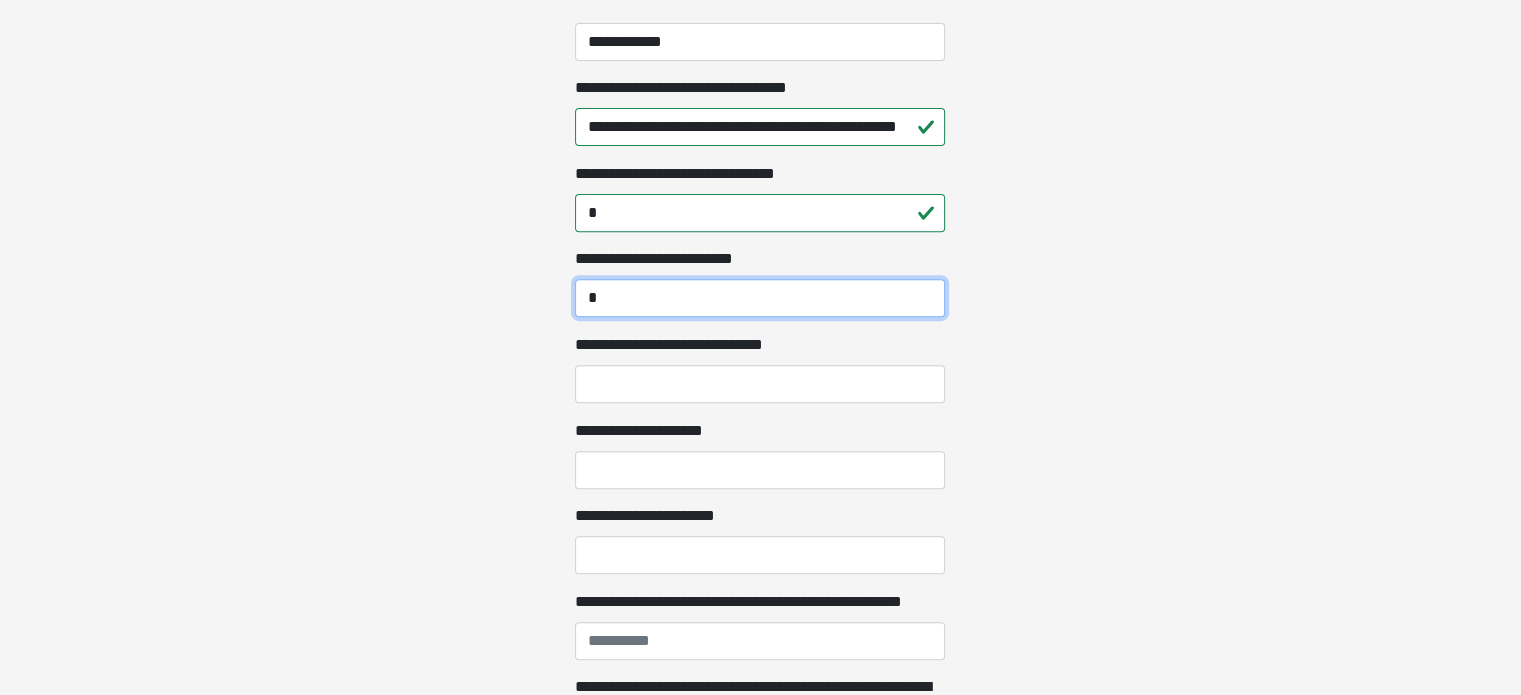 scroll, scrollTop: 785, scrollLeft: 0, axis: vertical 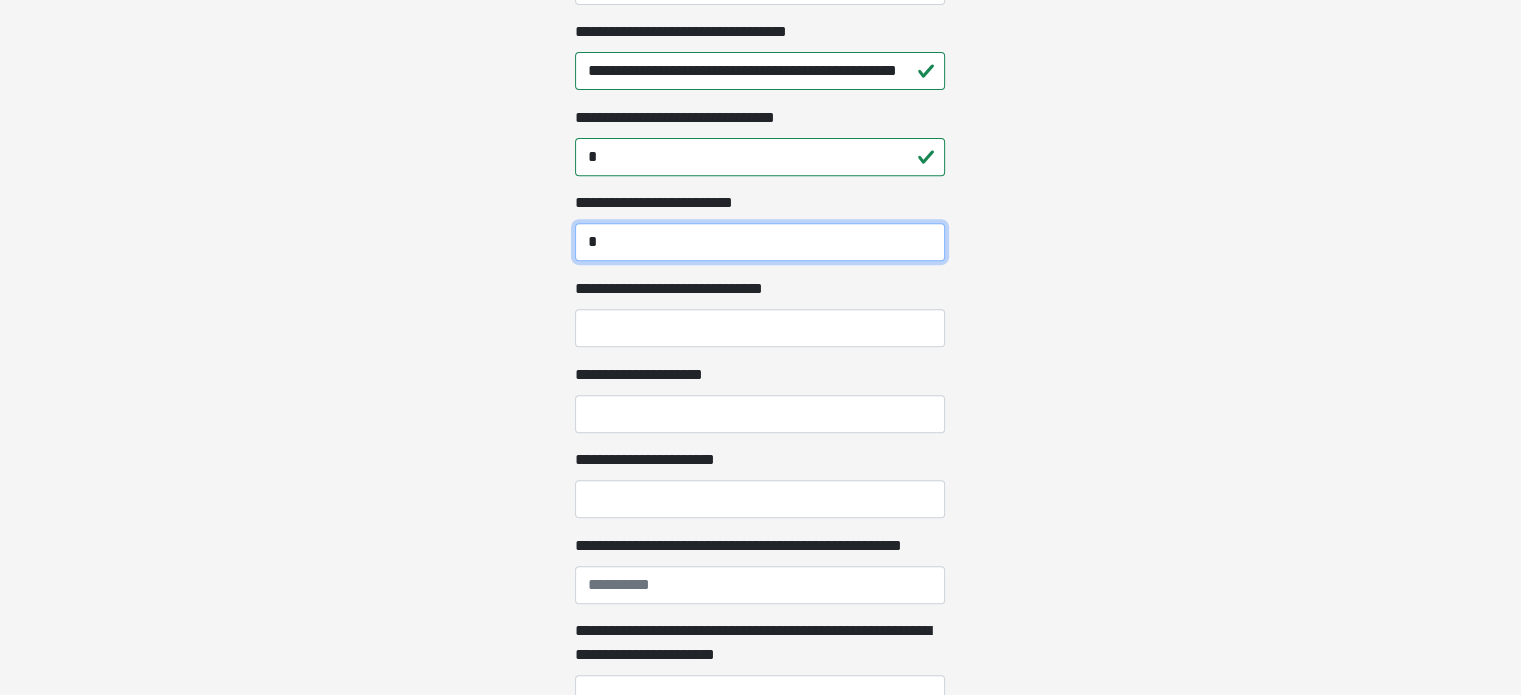 type on "*" 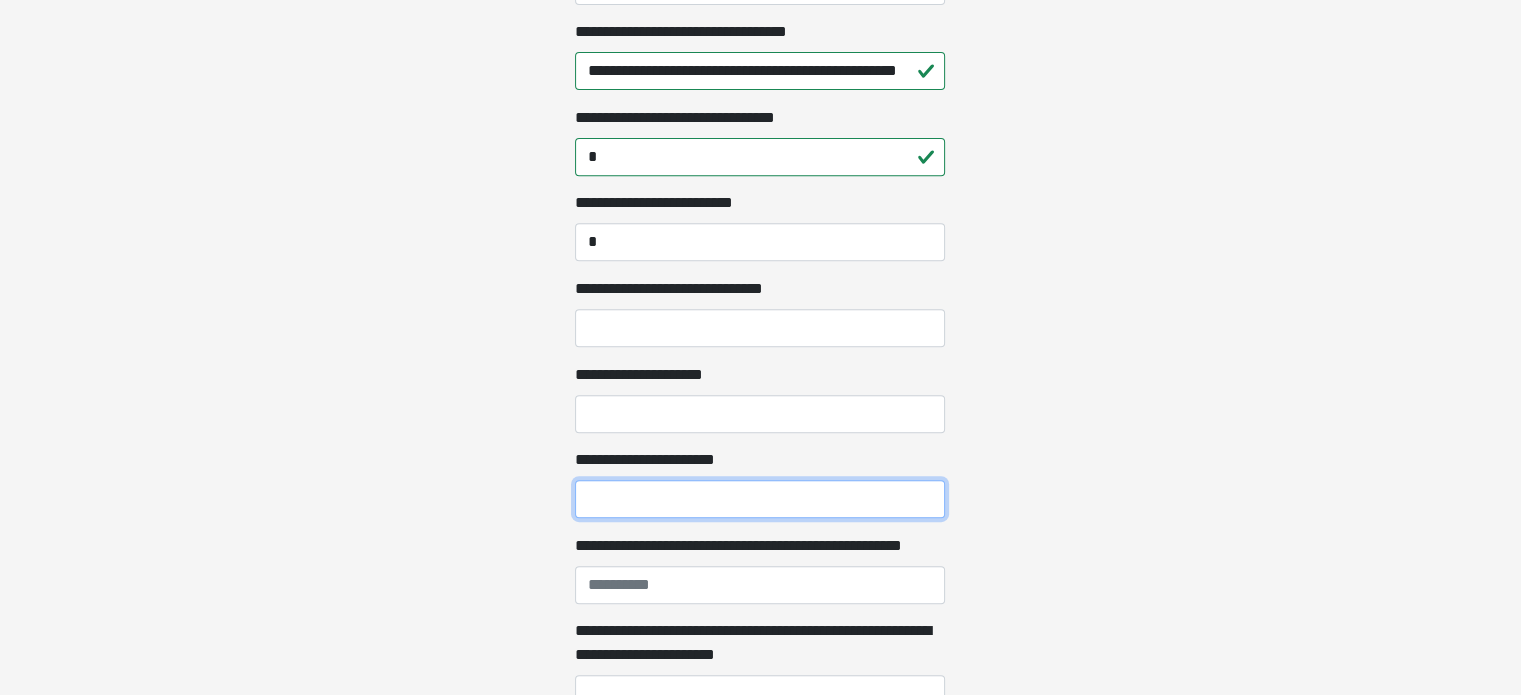 click on "**********" at bounding box center [760, 499] 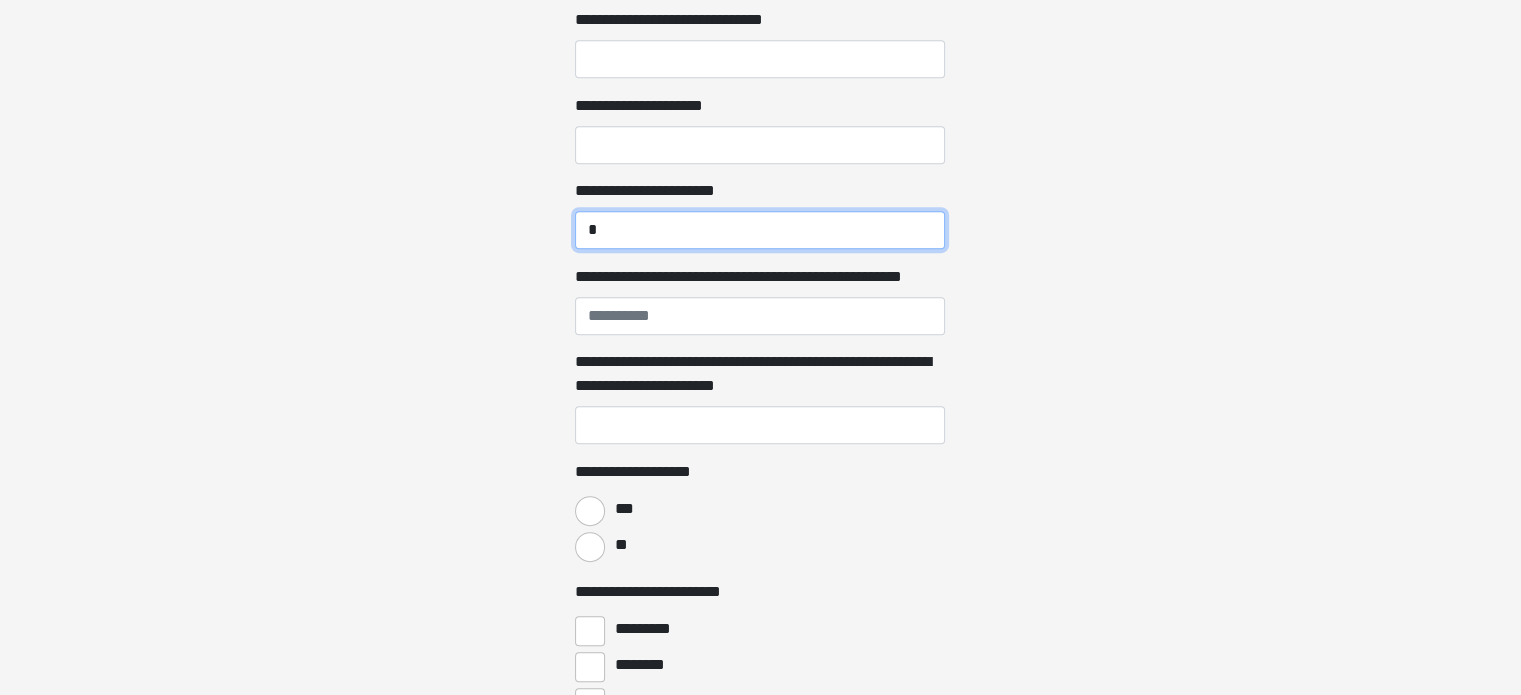 scroll, scrollTop: 1064, scrollLeft: 0, axis: vertical 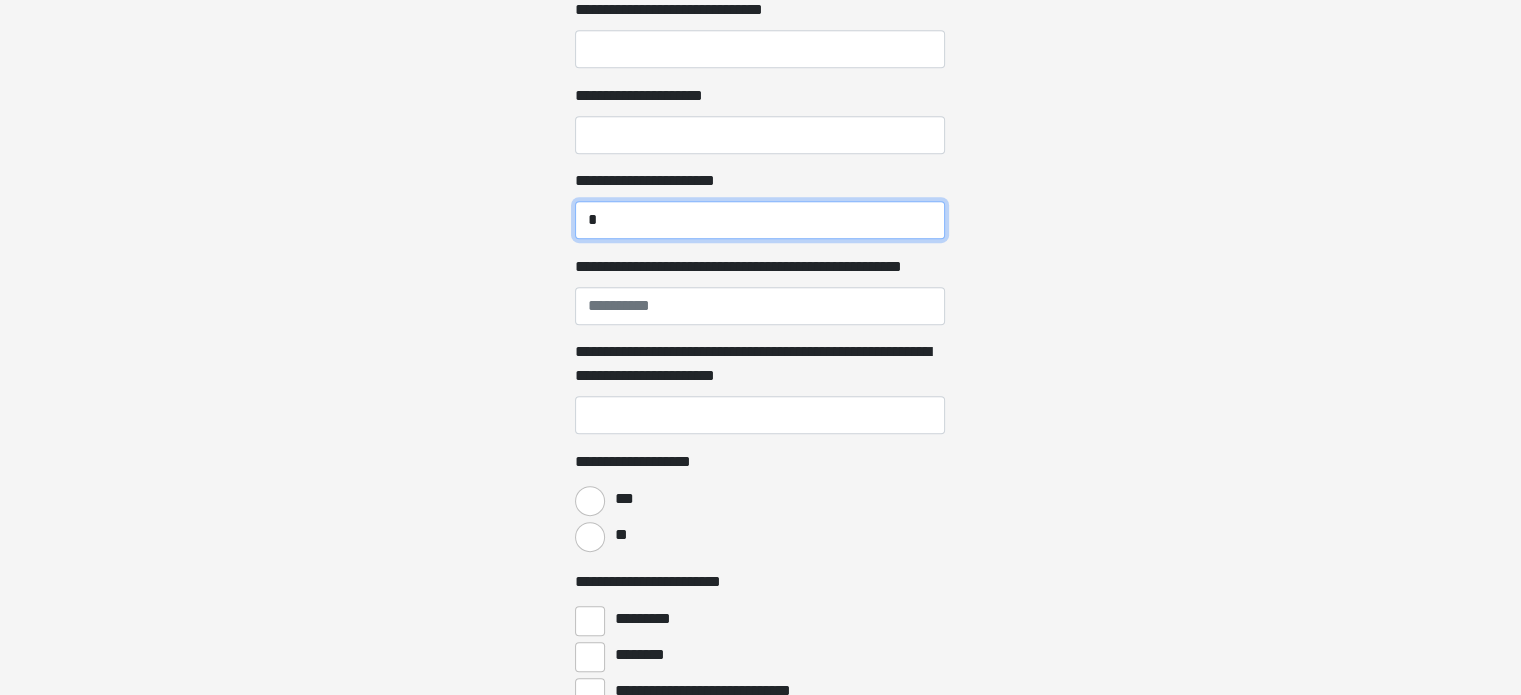 type on "*" 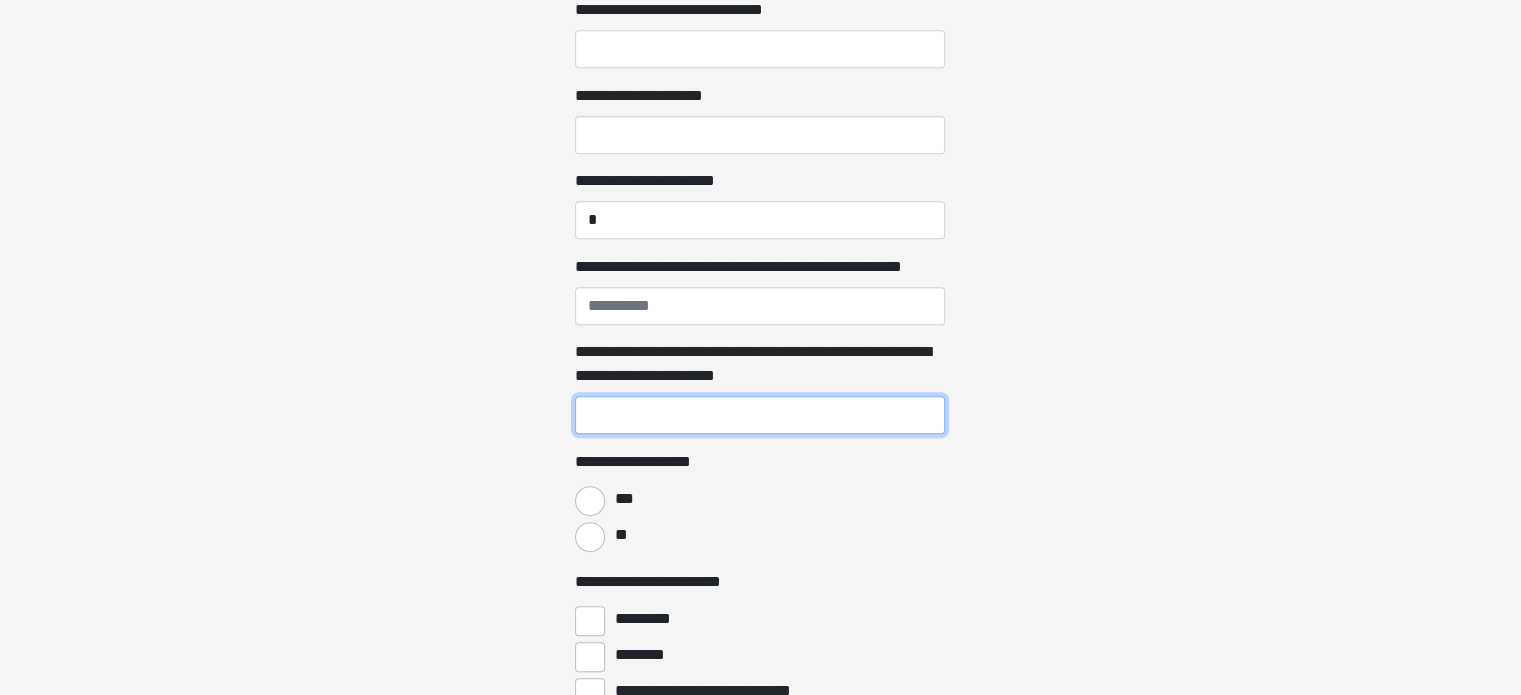 click on "**********" at bounding box center [760, 415] 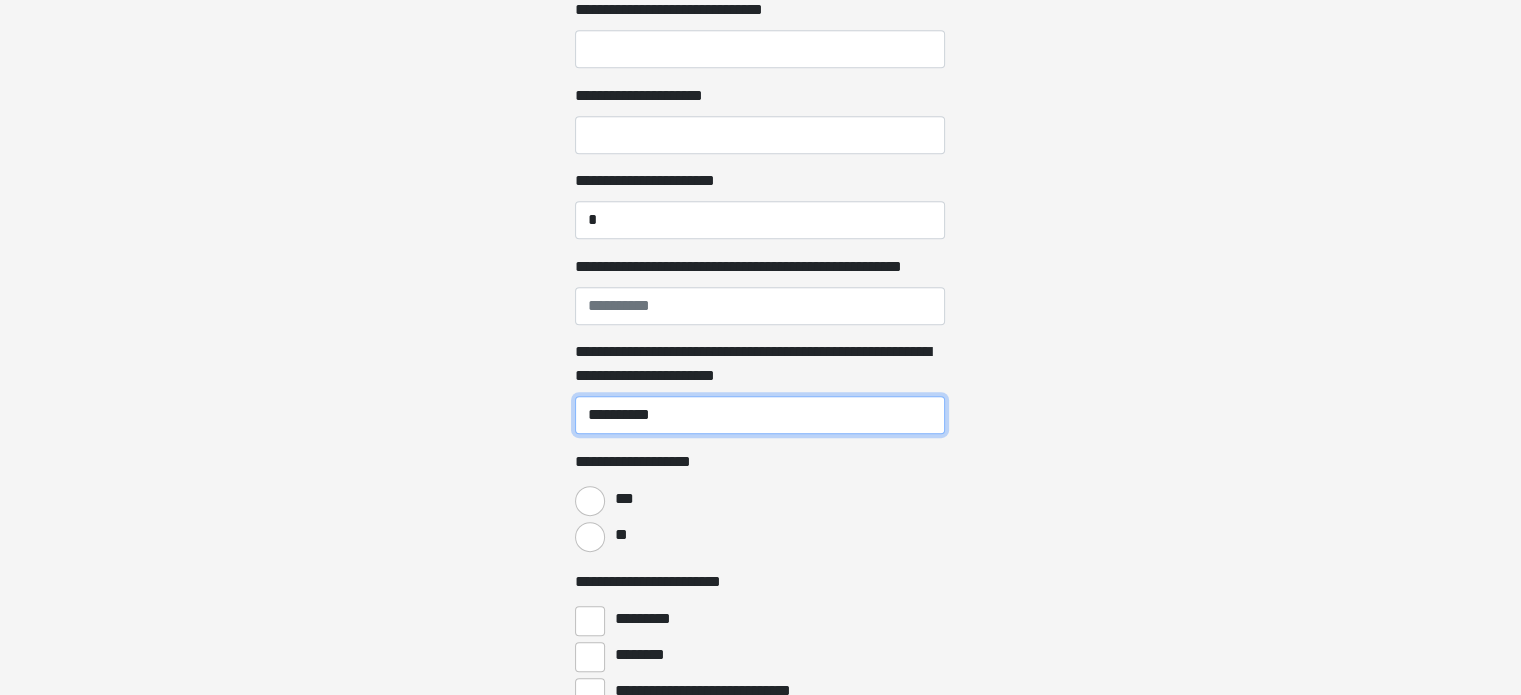 type on "**********" 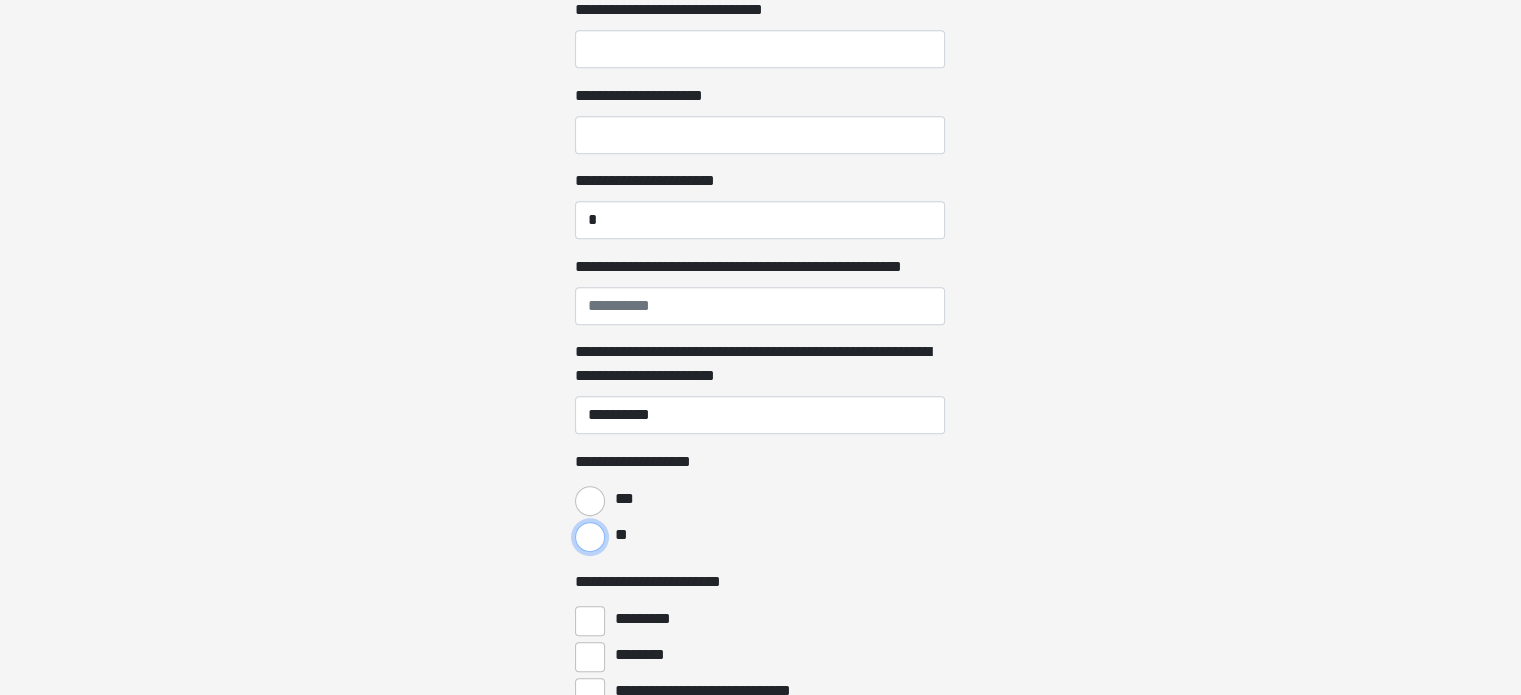 click on "**" at bounding box center [590, 537] 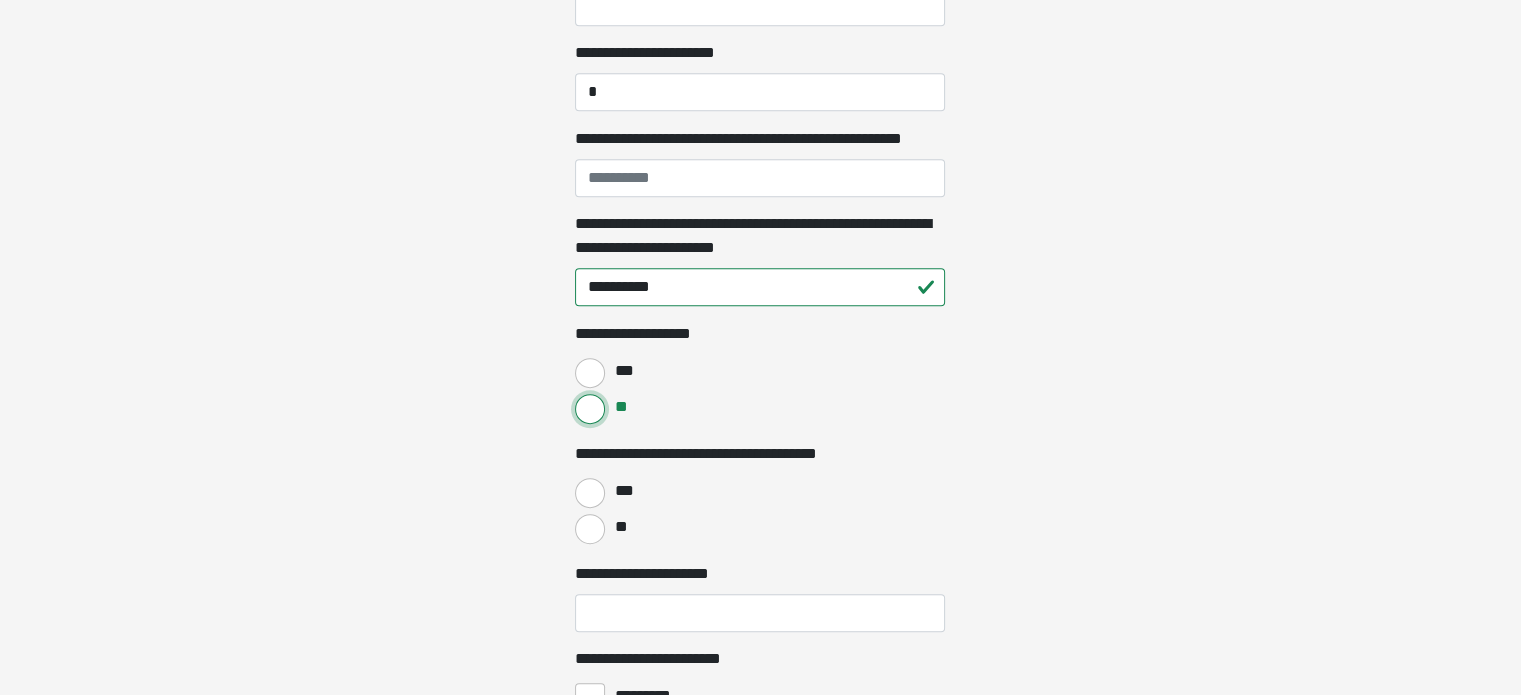 scroll, scrollTop: 1364, scrollLeft: 0, axis: vertical 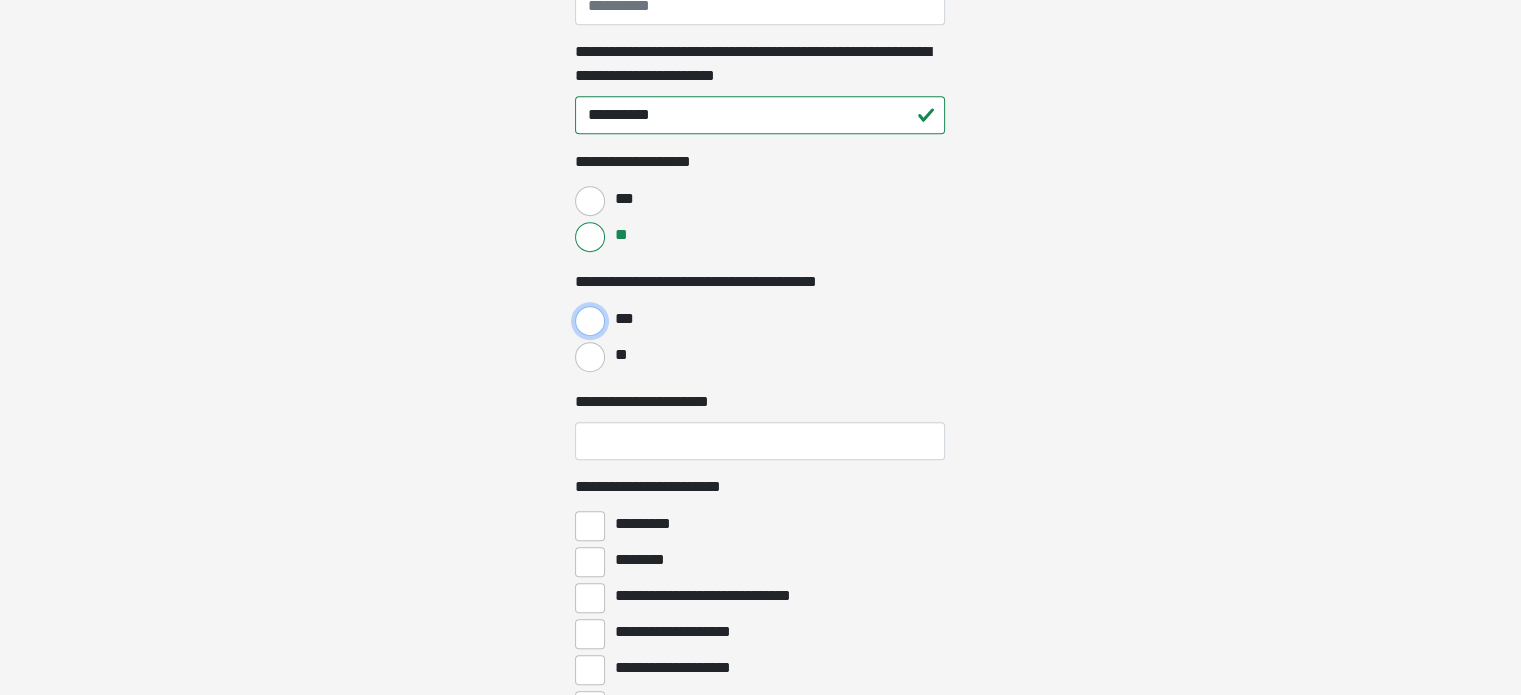 click on "***" at bounding box center (590, 321) 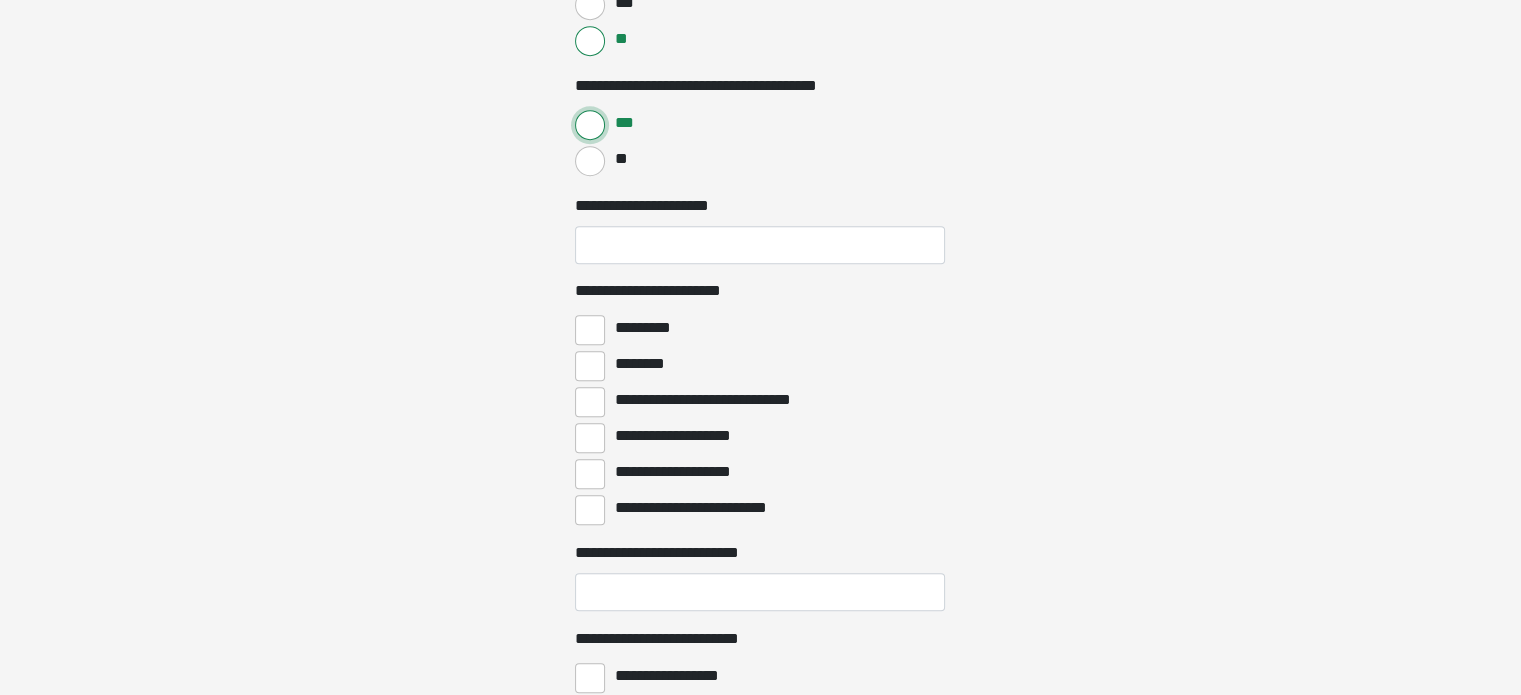 scroll, scrollTop: 1564, scrollLeft: 0, axis: vertical 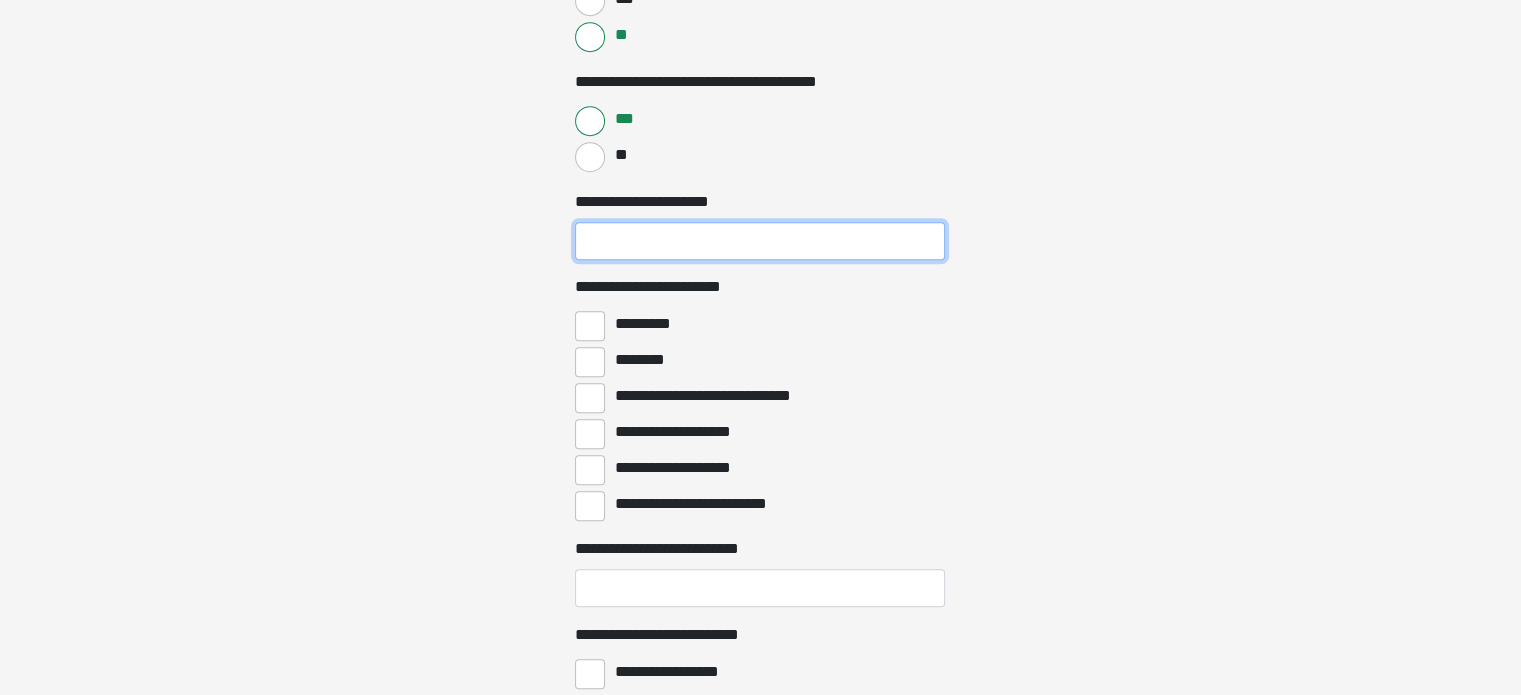 click on "**********" at bounding box center (760, 241) 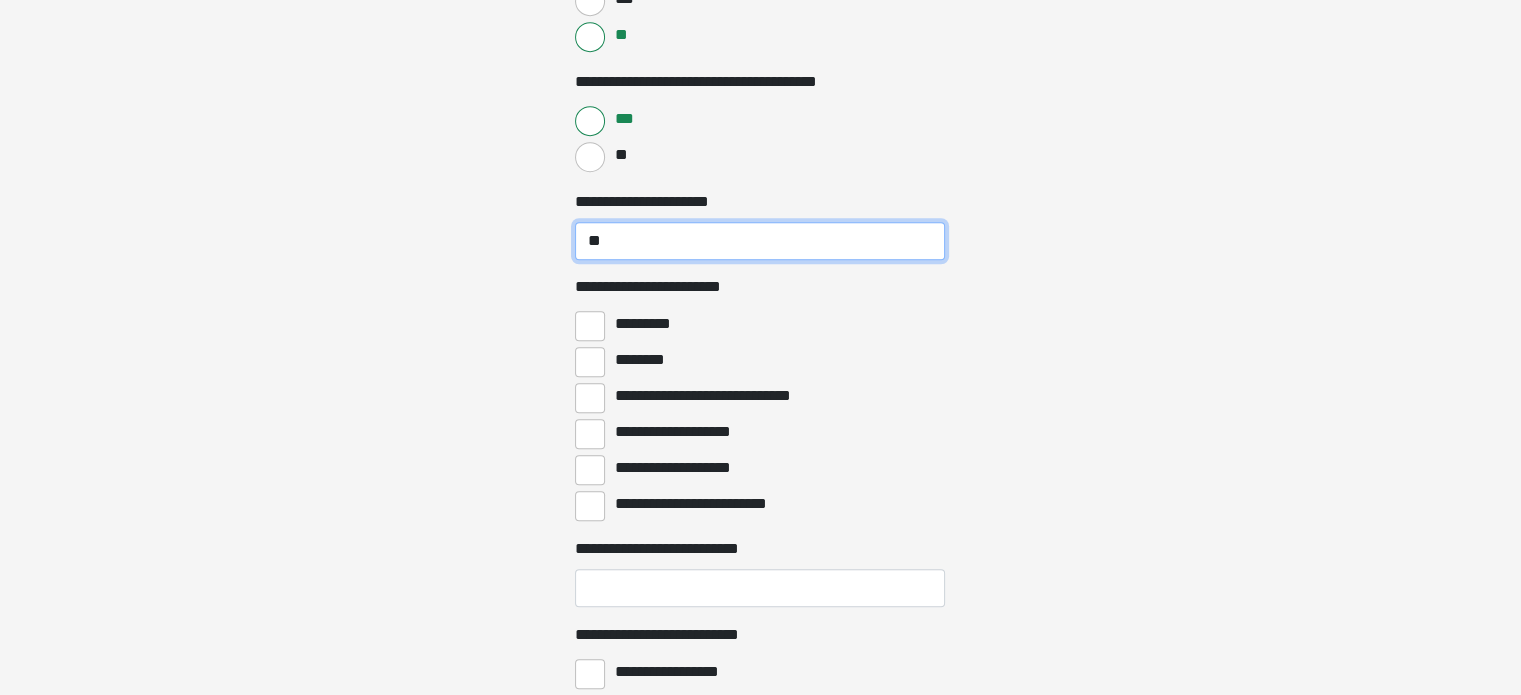 type on "**" 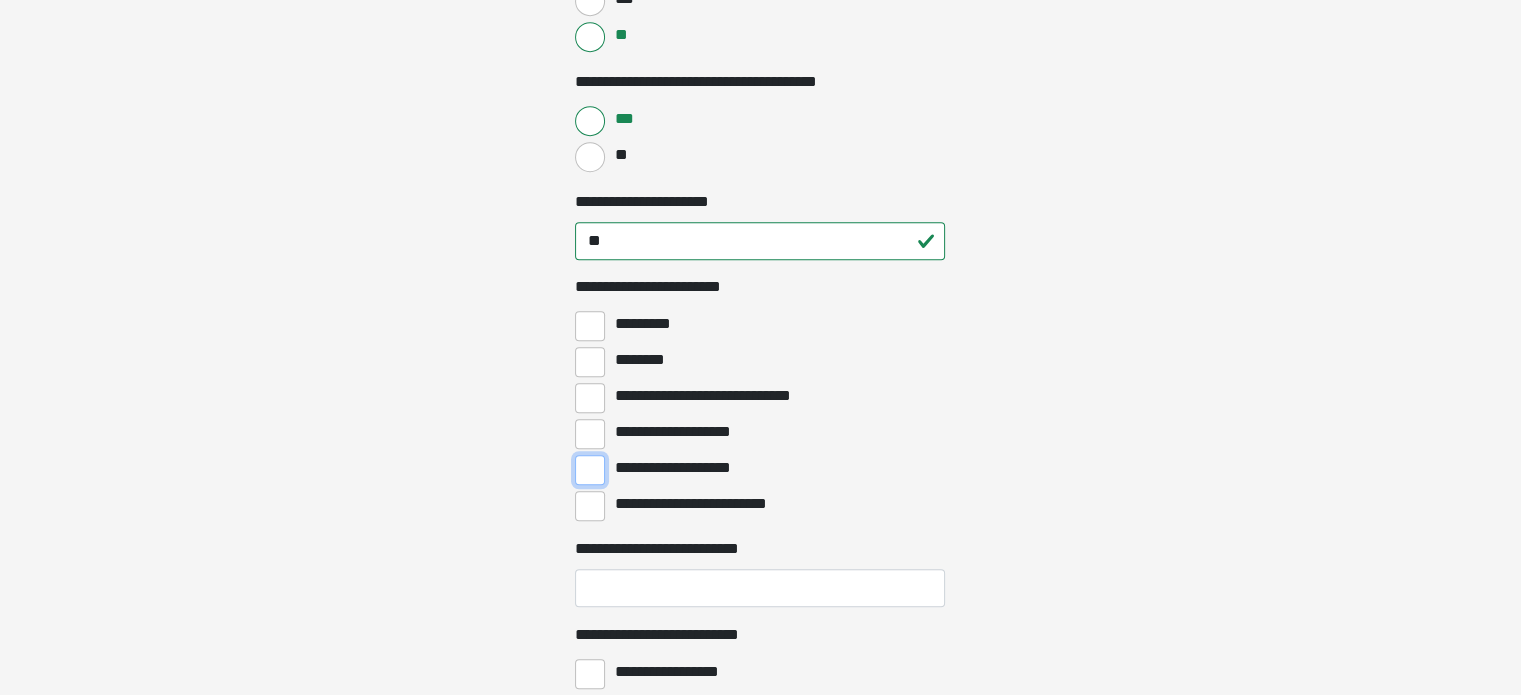 click on "**********" at bounding box center [590, 470] 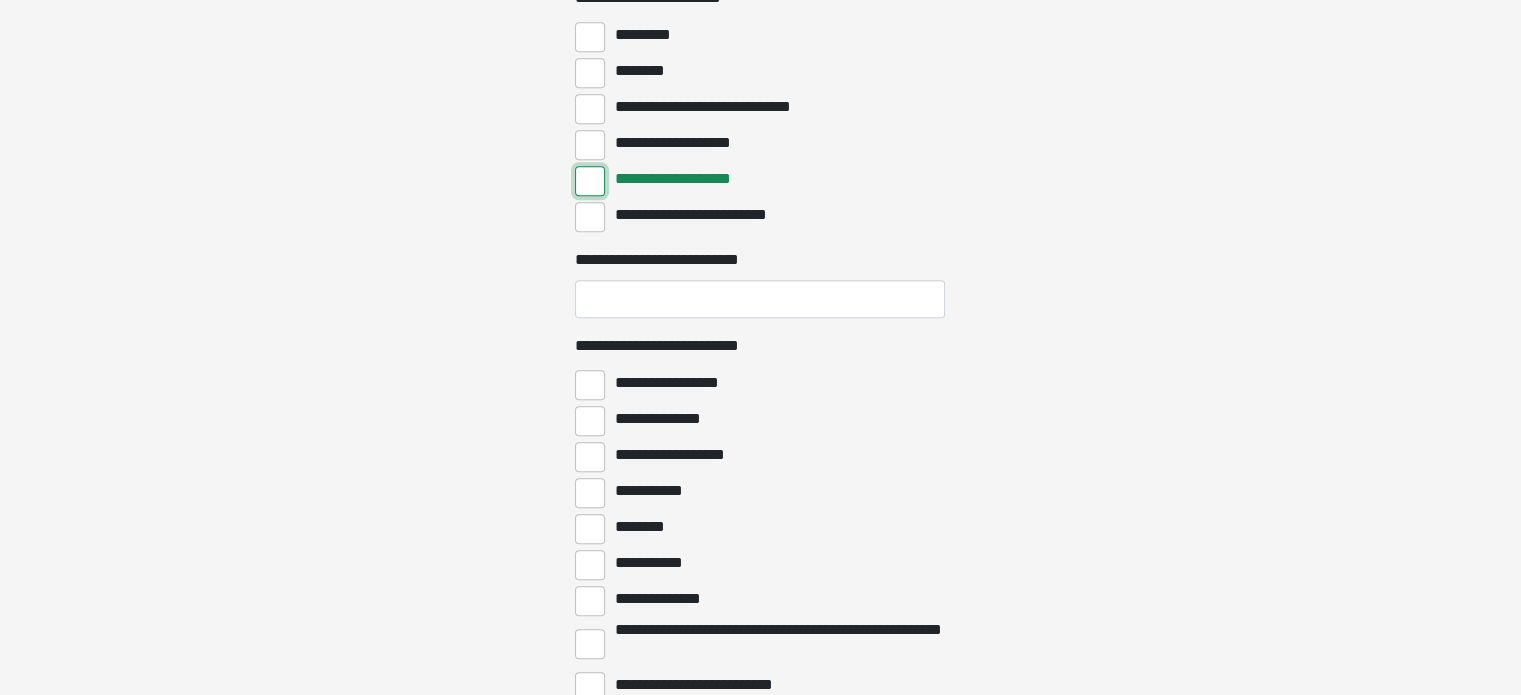 scroll, scrollTop: 1964, scrollLeft: 0, axis: vertical 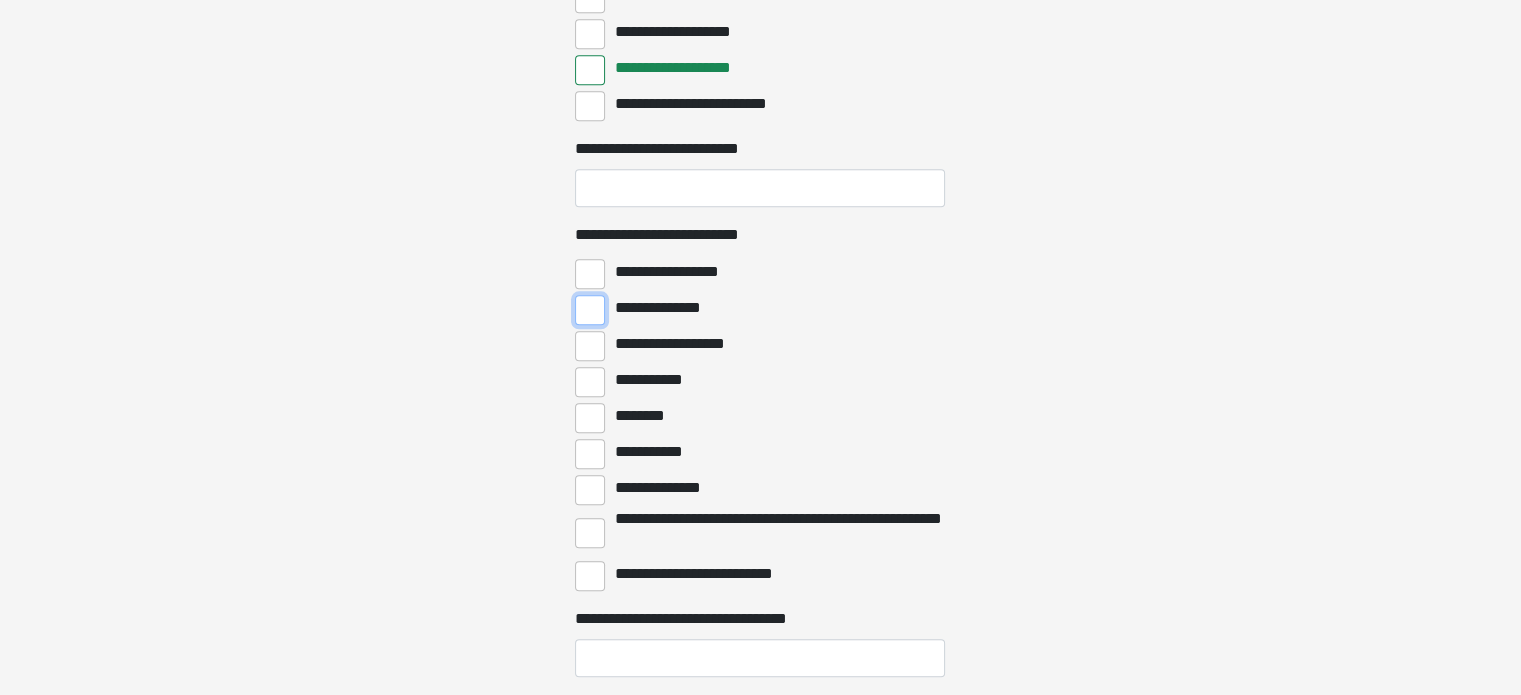 click on "**********" at bounding box center (590, 310) 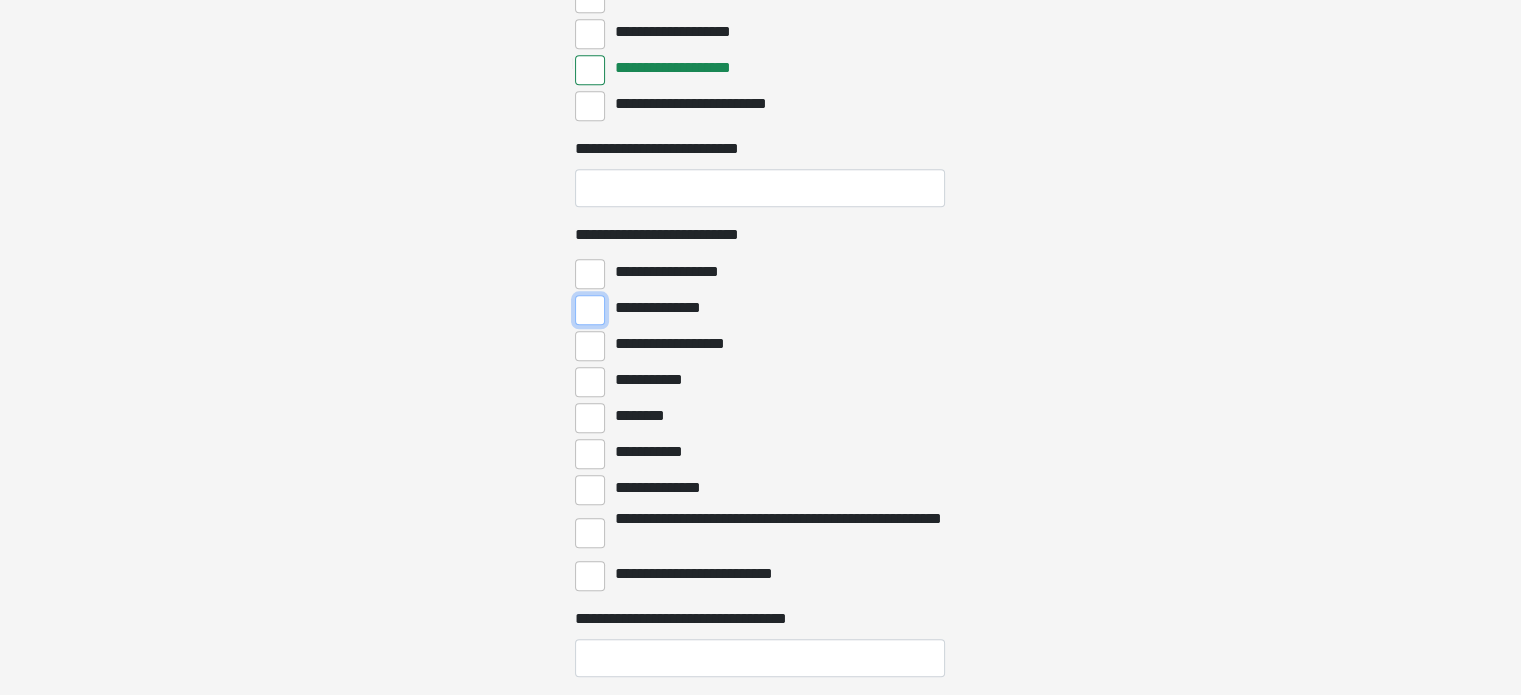 checkbox on "****" 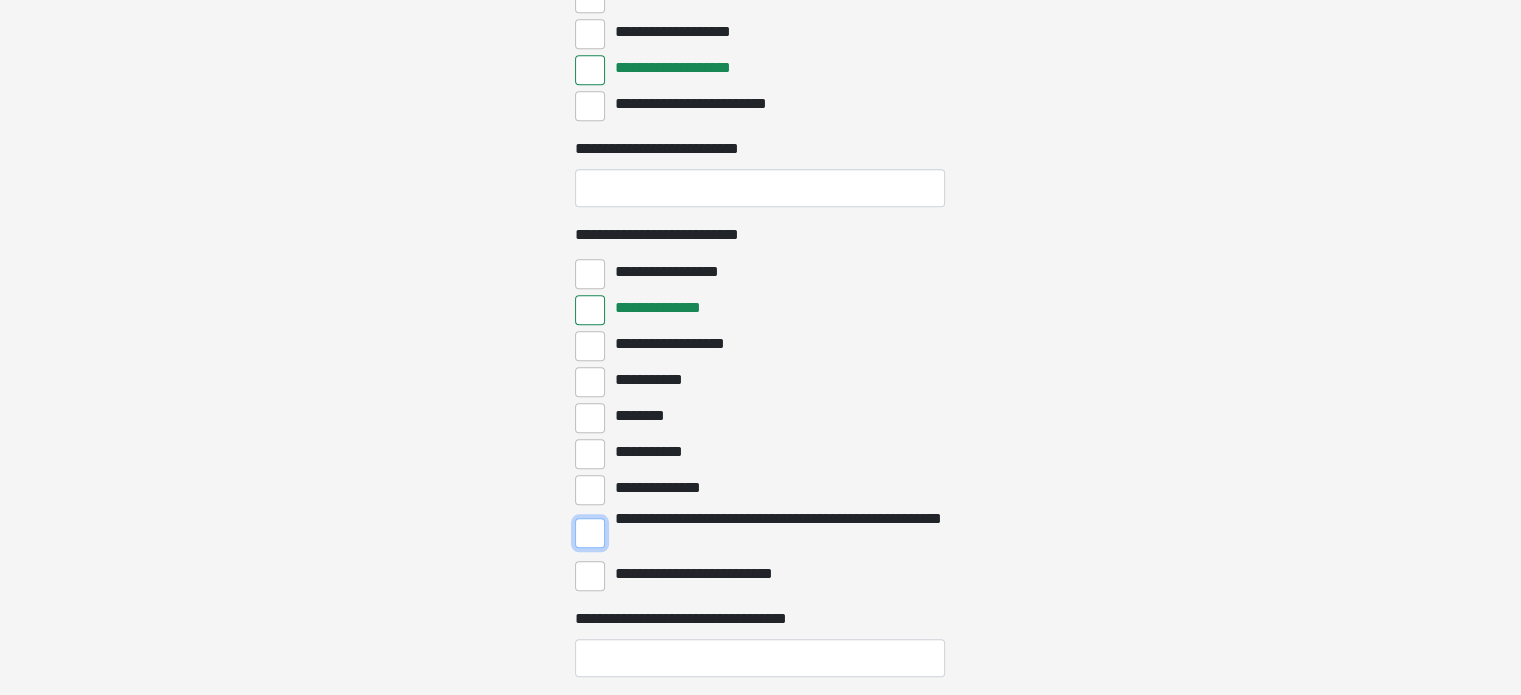 click on "**********" at bounding box center [590, 533] 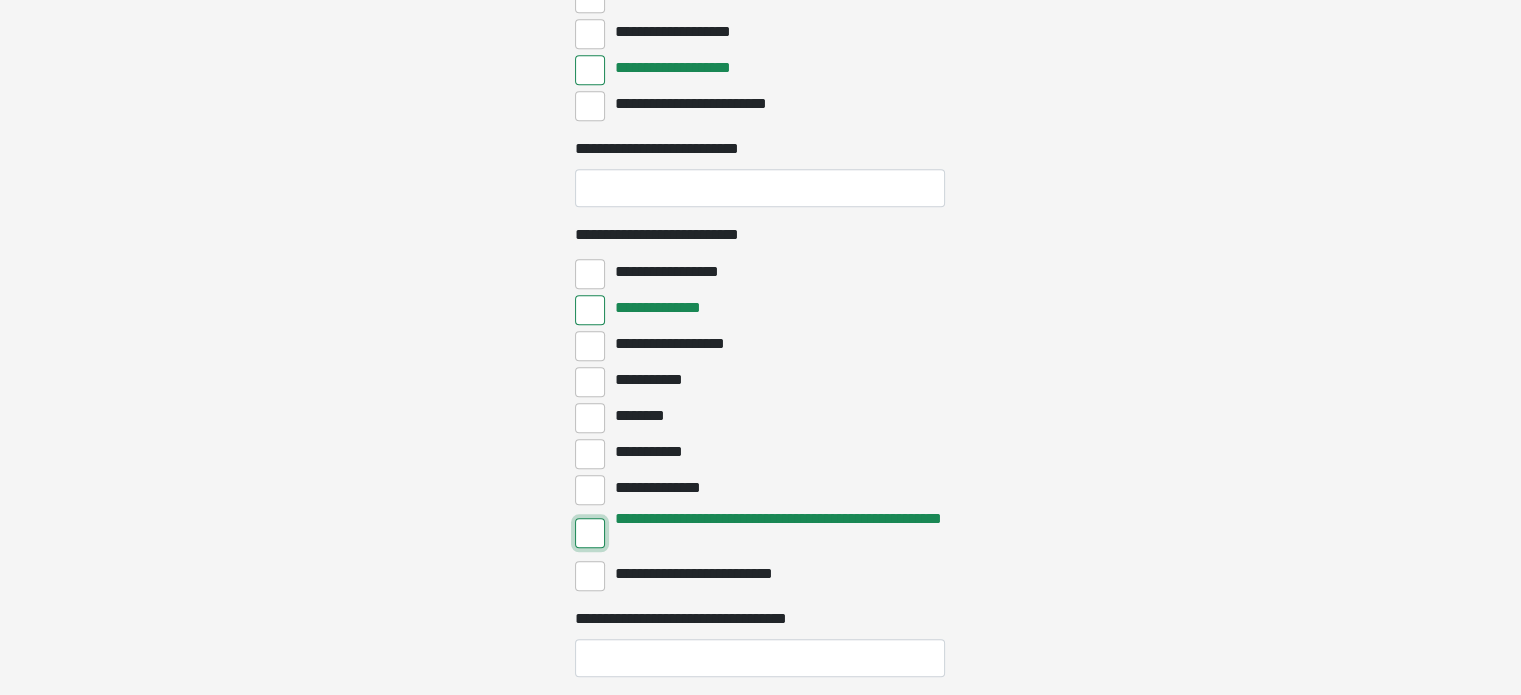 scroll, scrollTop: 2164, scrollLeft: 0, axis: vertical 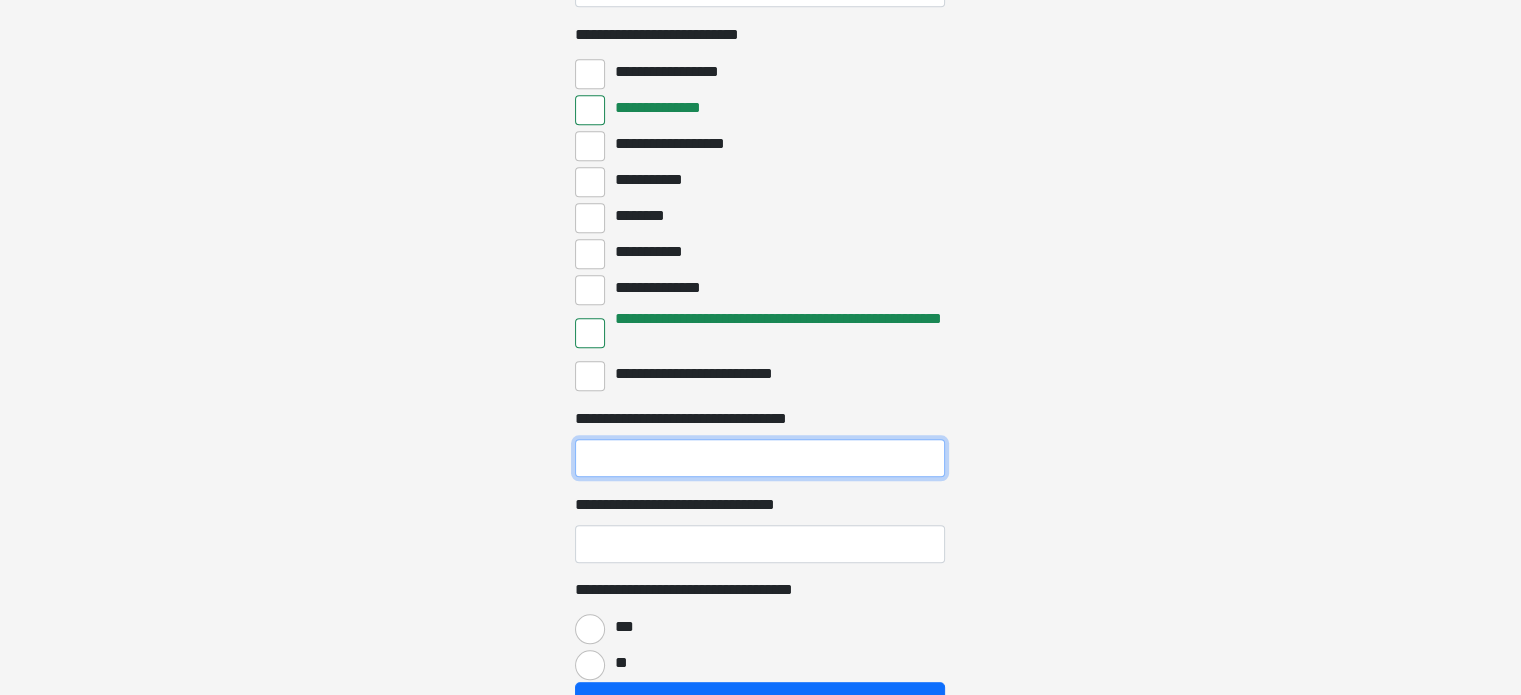 click on "**********" at bounding box center [760, 458] 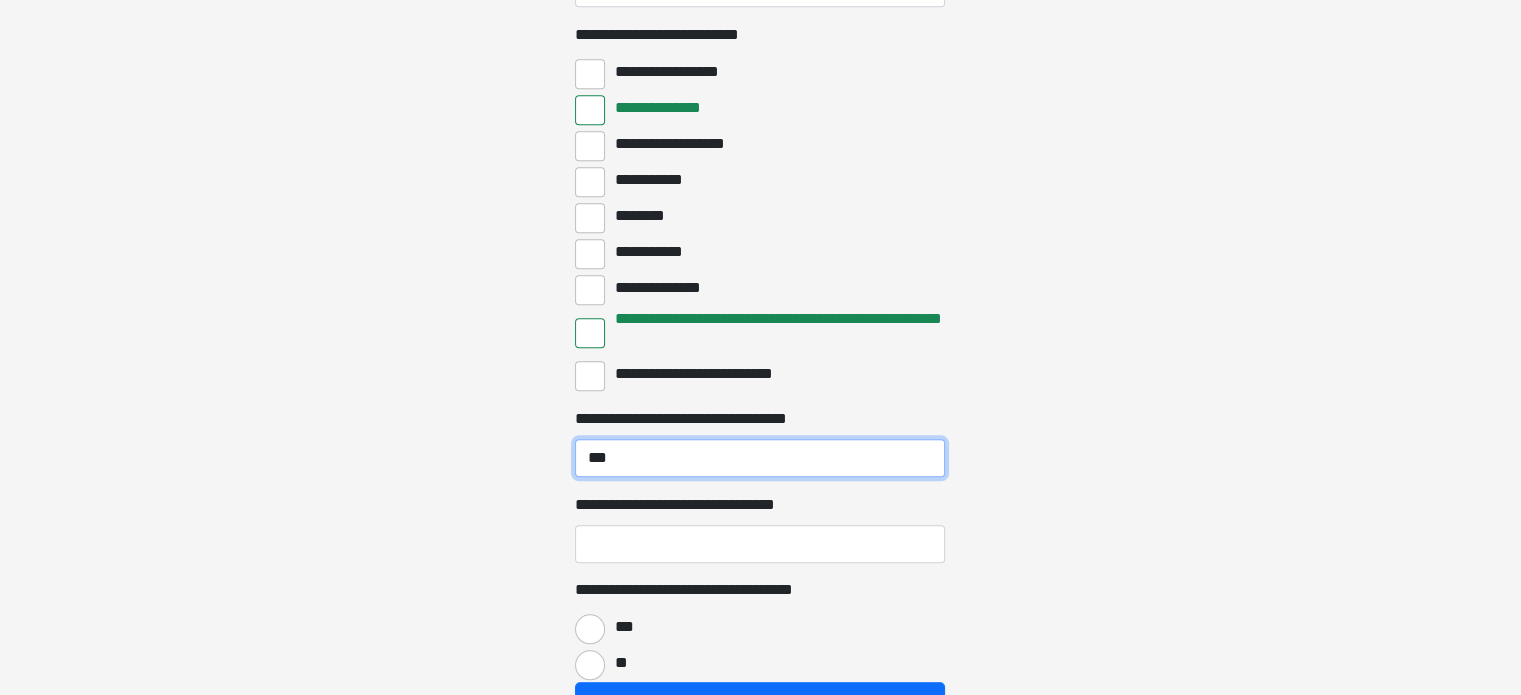 type on "***" 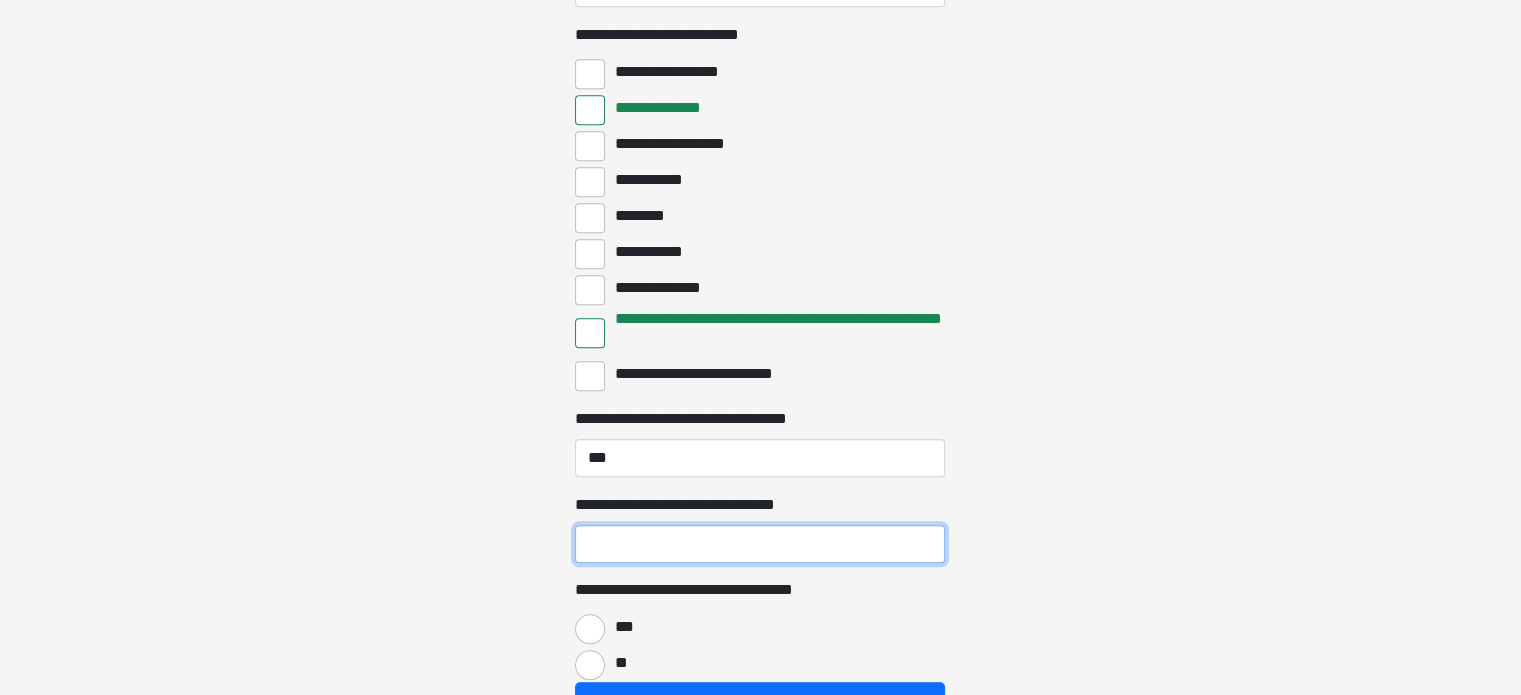click on "**********" at bounding box center (760, 544) 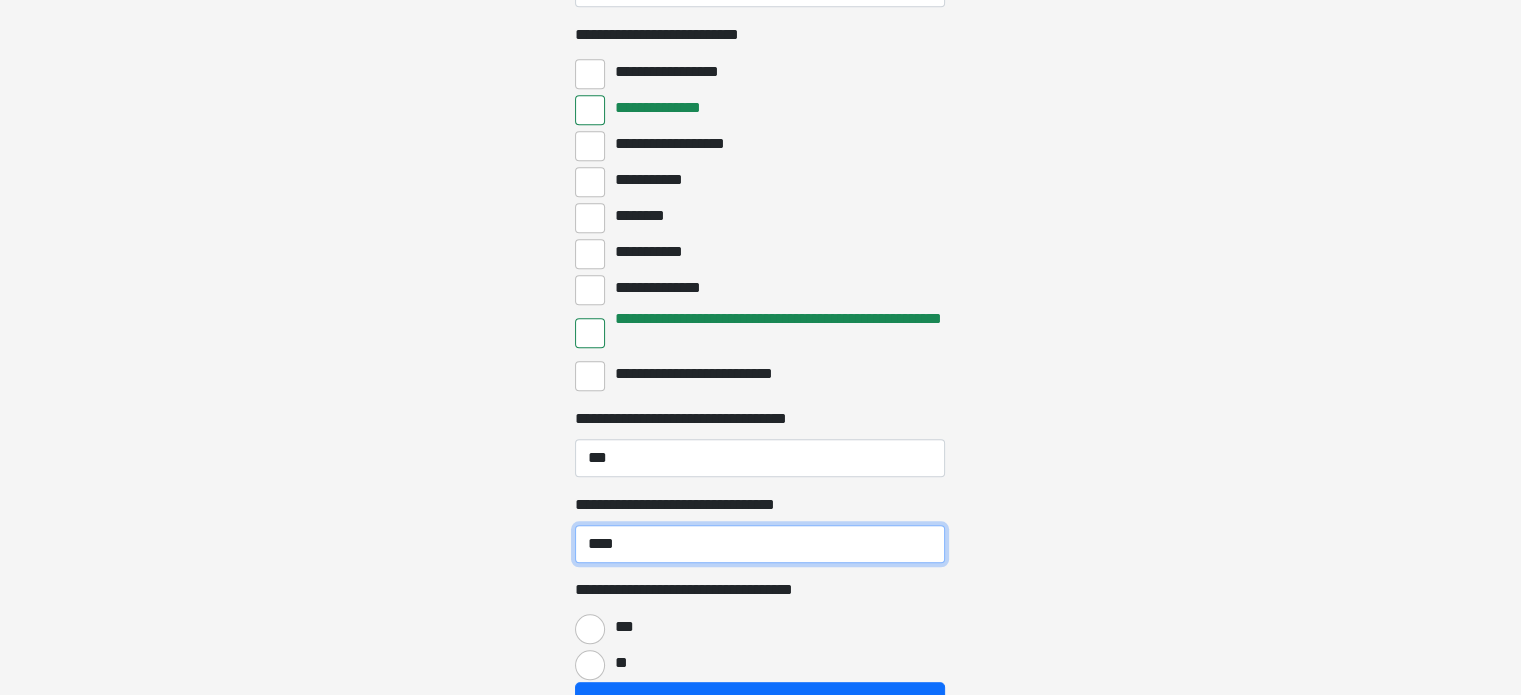 scroll, scrollTop: 2373, scrollLeft: 0, axis: vertical 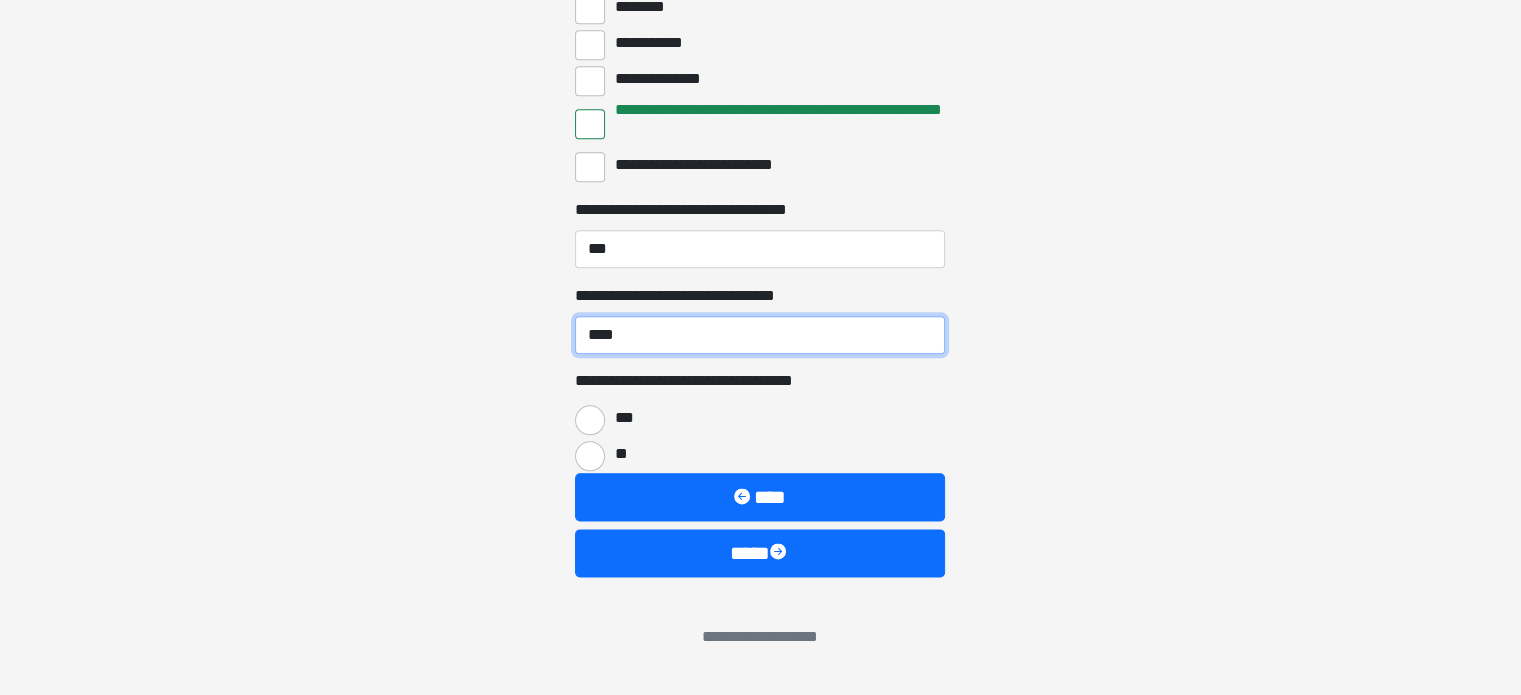 type on "****" 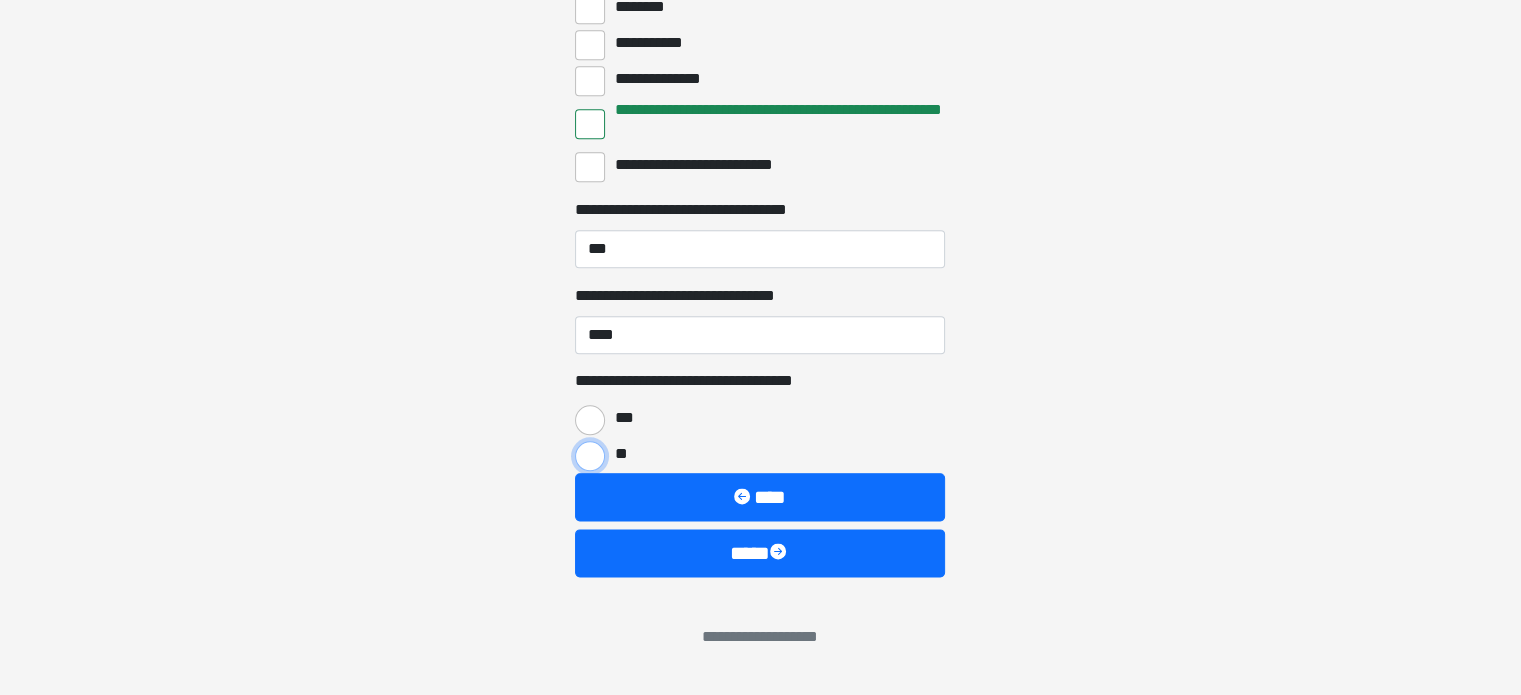 click on "**" at bounding box center (590, 456) 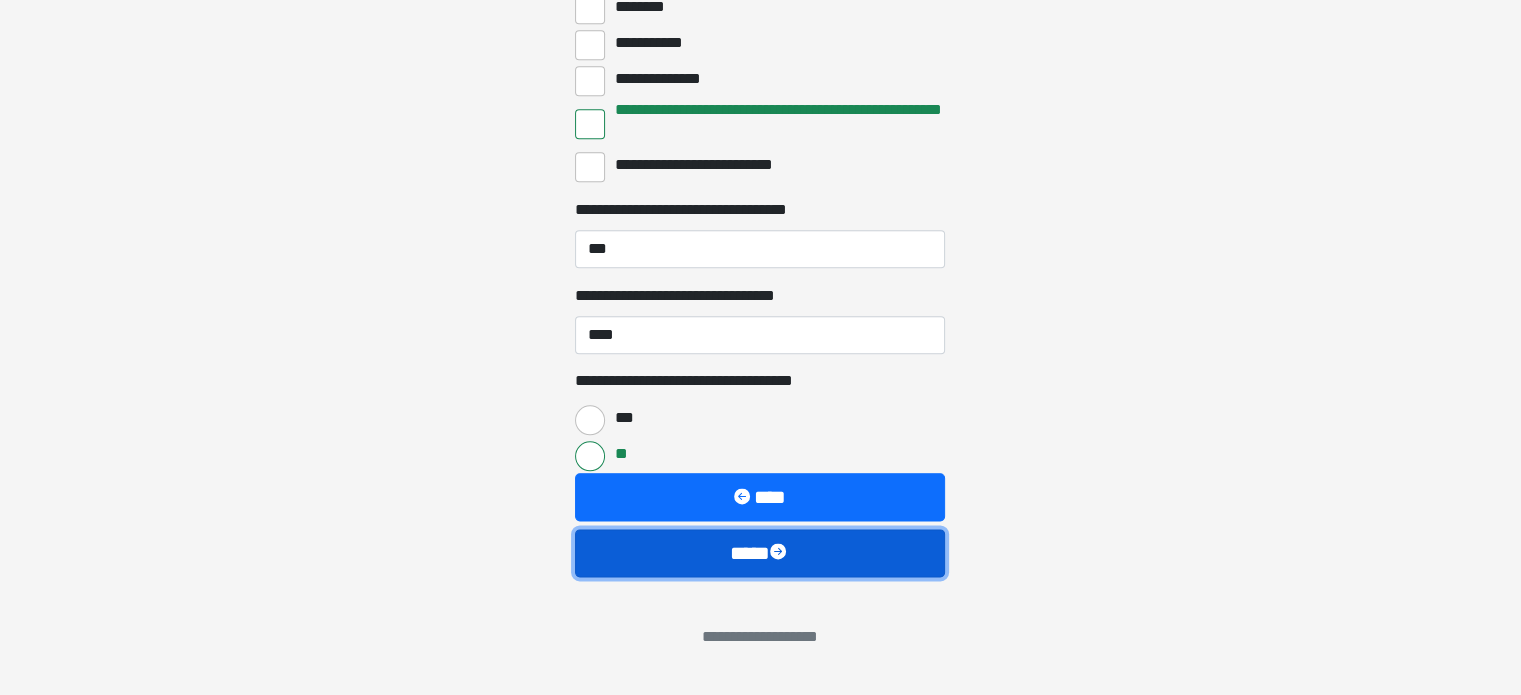 click on "****" at bounding box center (760, 553) 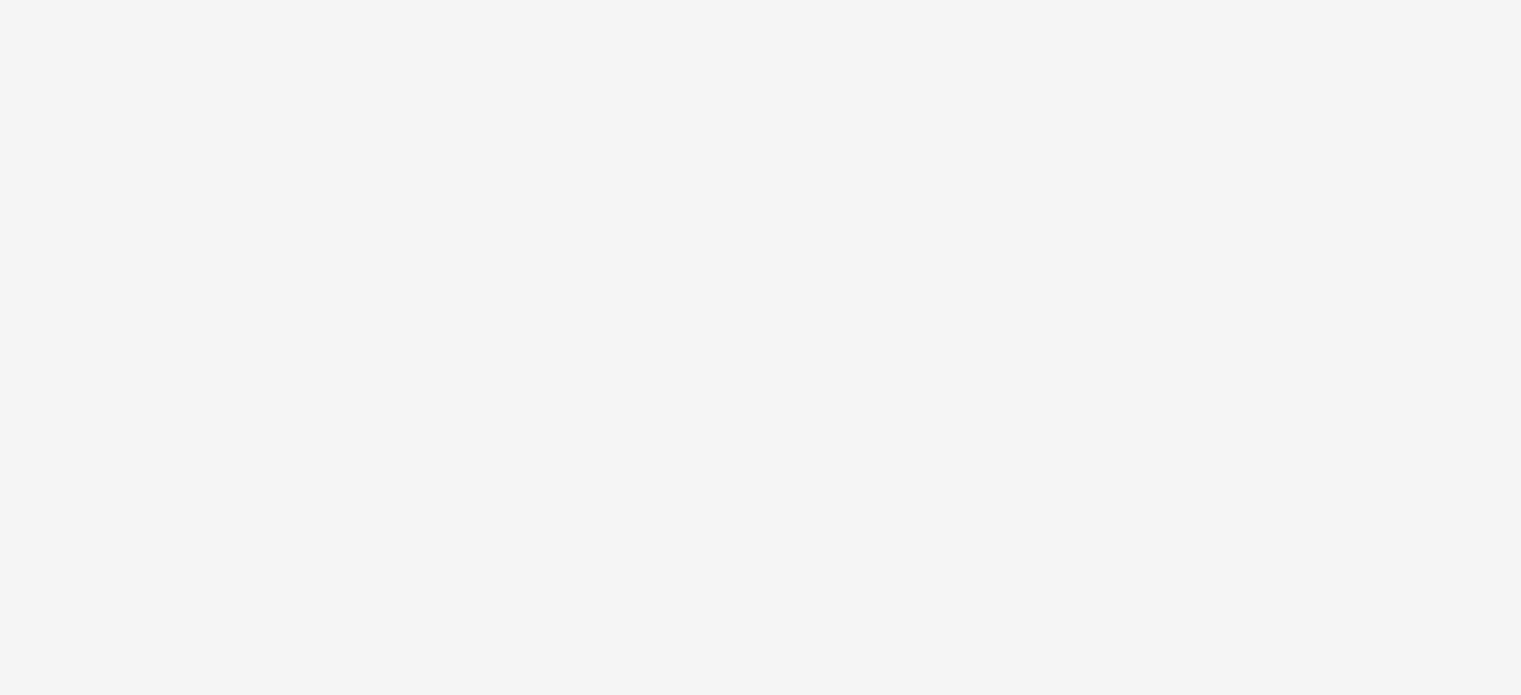 scroll, scrollTop: 67, scrollLeft: 0, axis: vertical 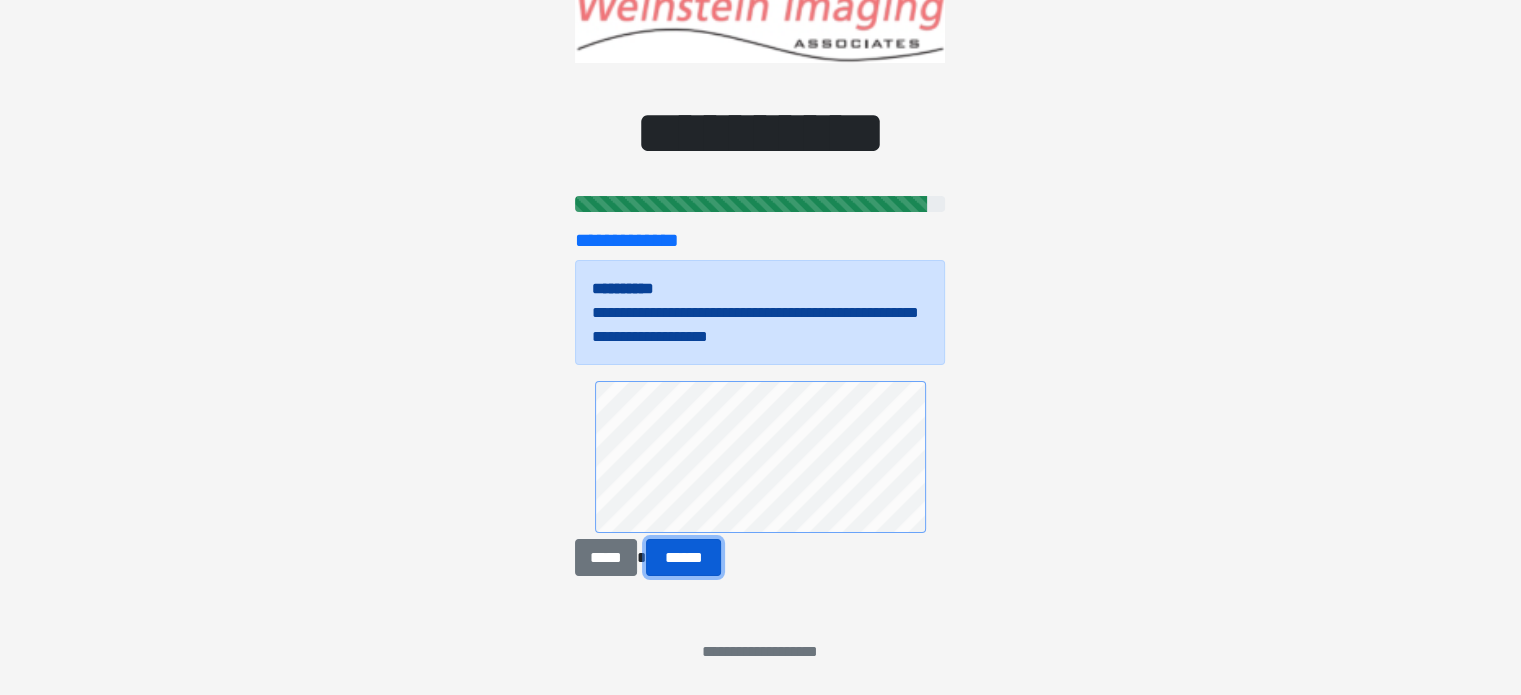click on "******" at bounding box center [684, 558] 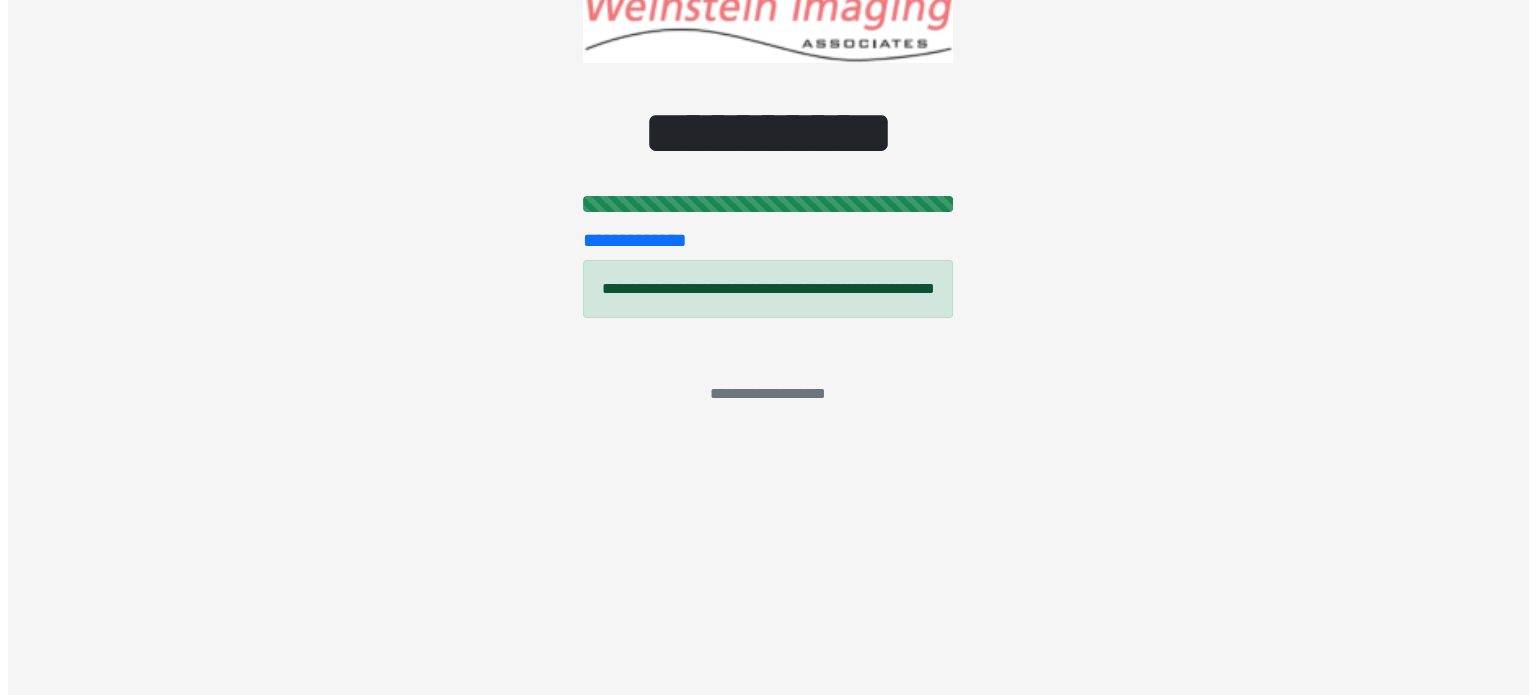 scroll, scrollTop: 0, scrollLeft: 0, axis: both 